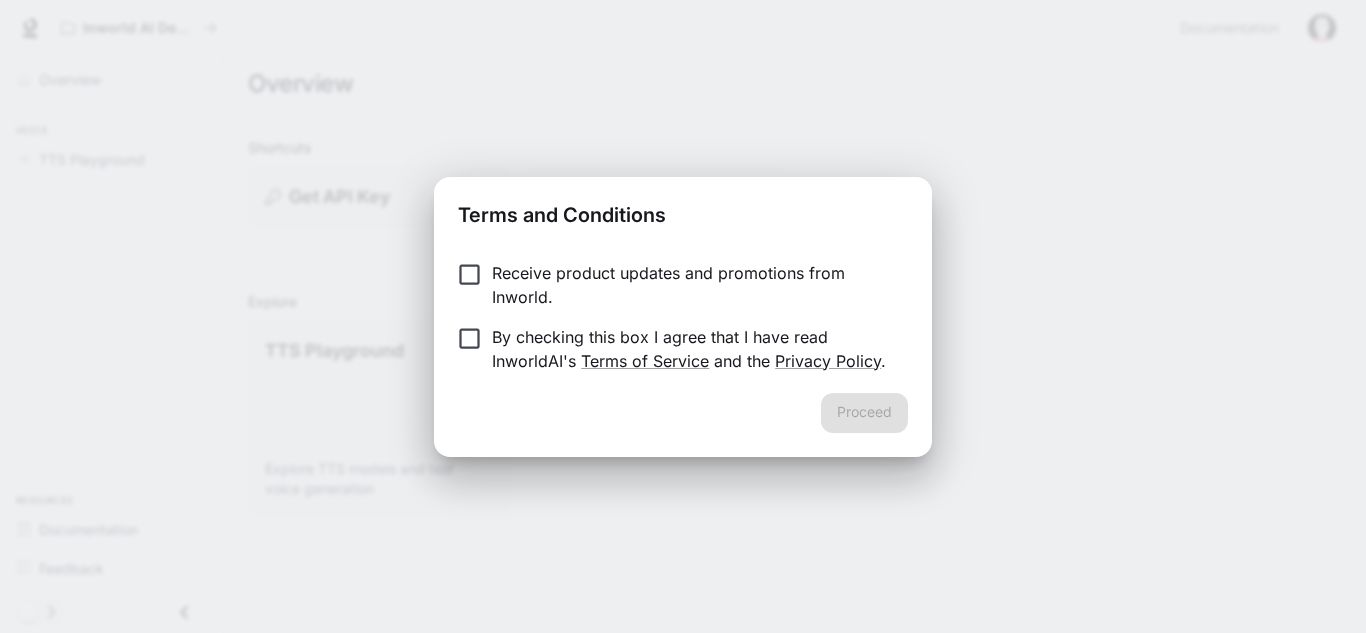 scroll, scrollTop: 0, scrollLeft: 0, axis: both 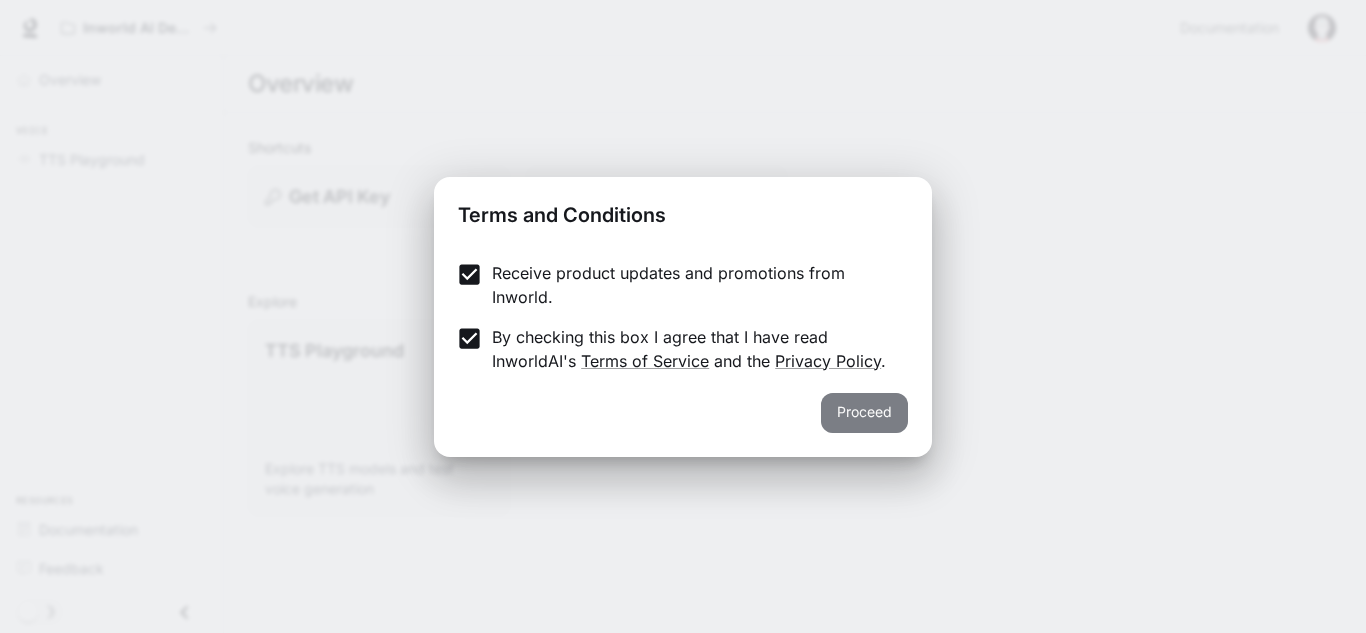 click on "Proceed" at bounding box center (864, 413) 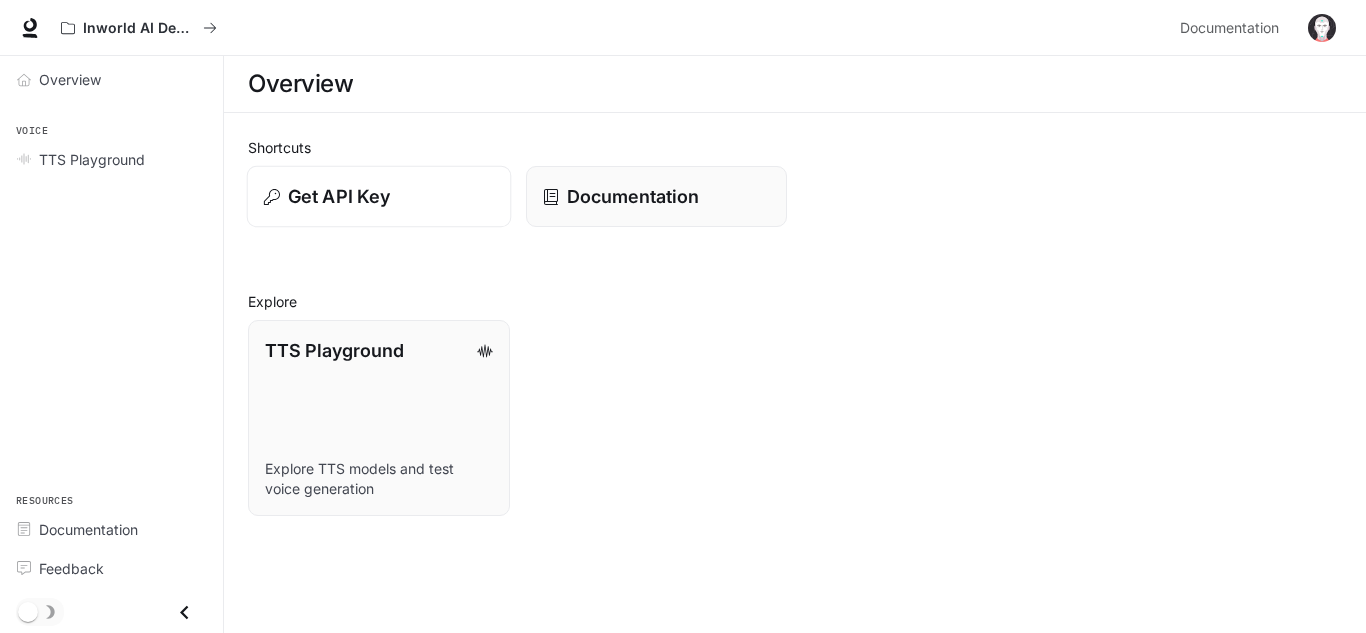 click on "Get API Key" at bounding box center (339, 196) 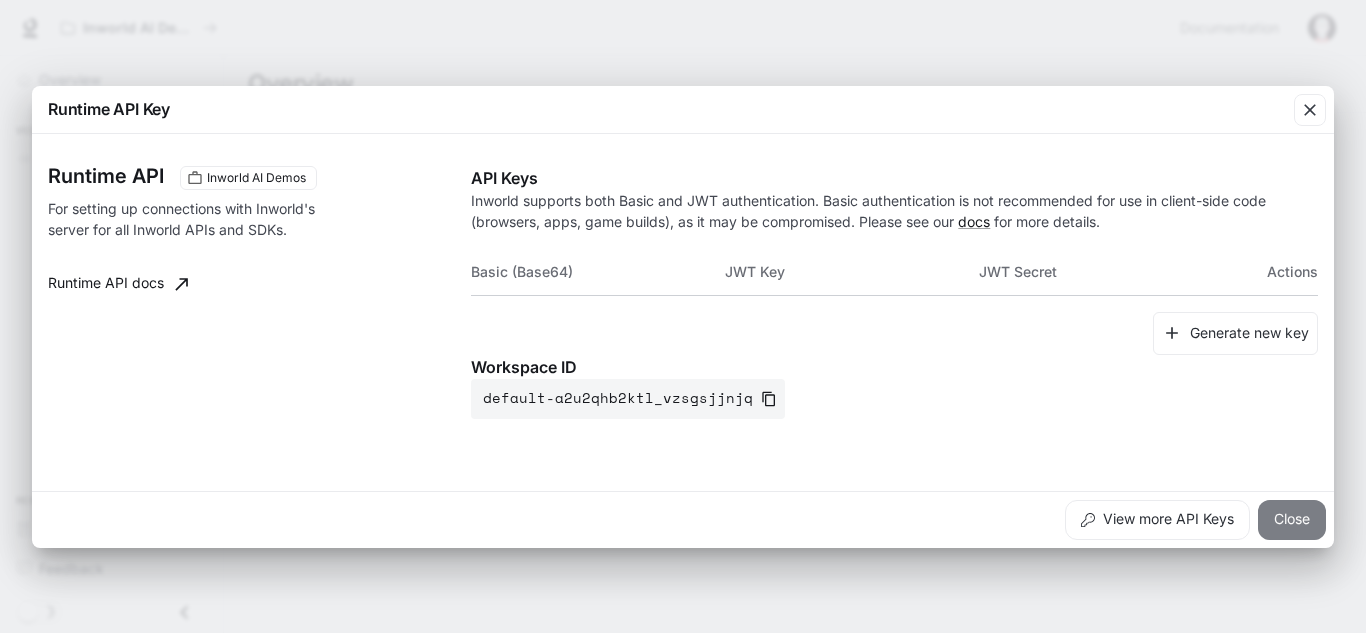 click on "Close" at bounding box center (1292, 520) 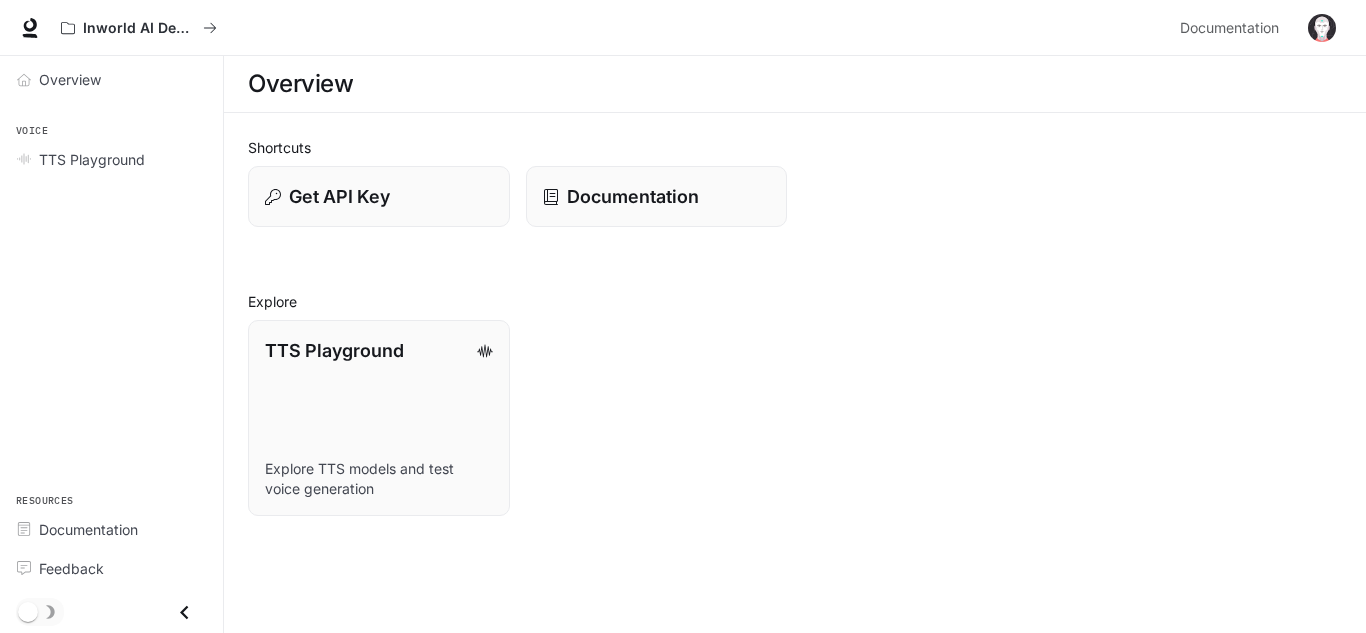 type 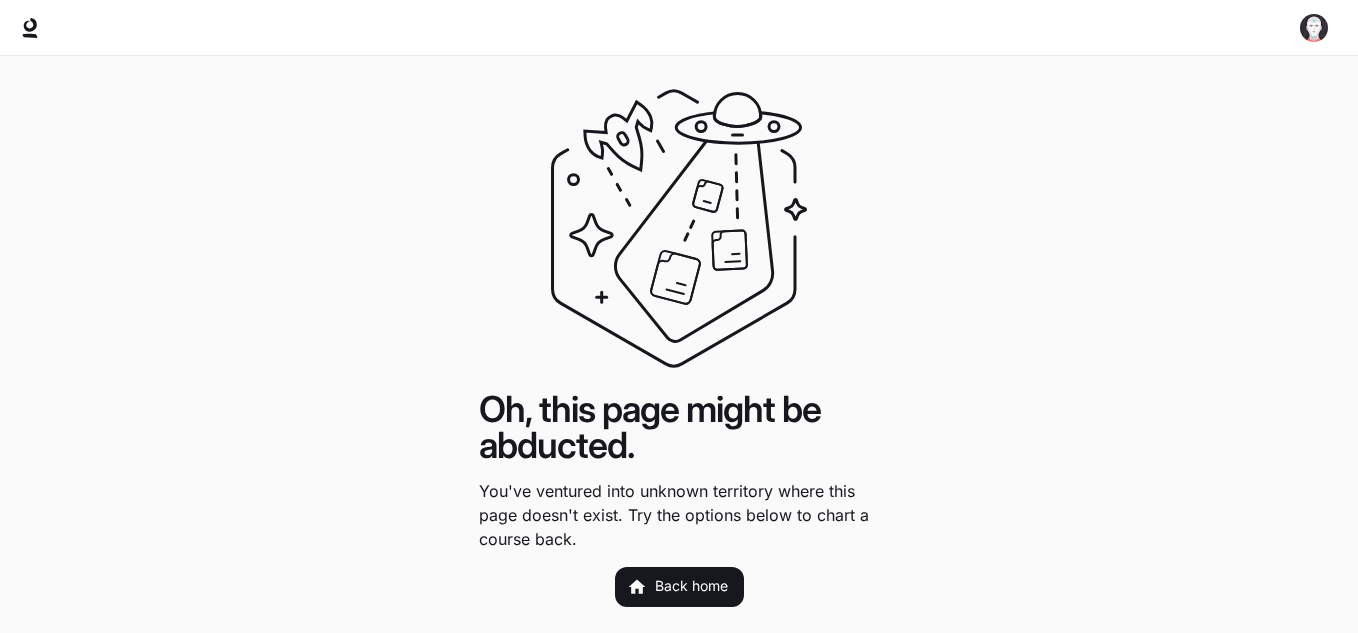 scroll, scrollTop: 0, scrollLeft: 0, axis: both 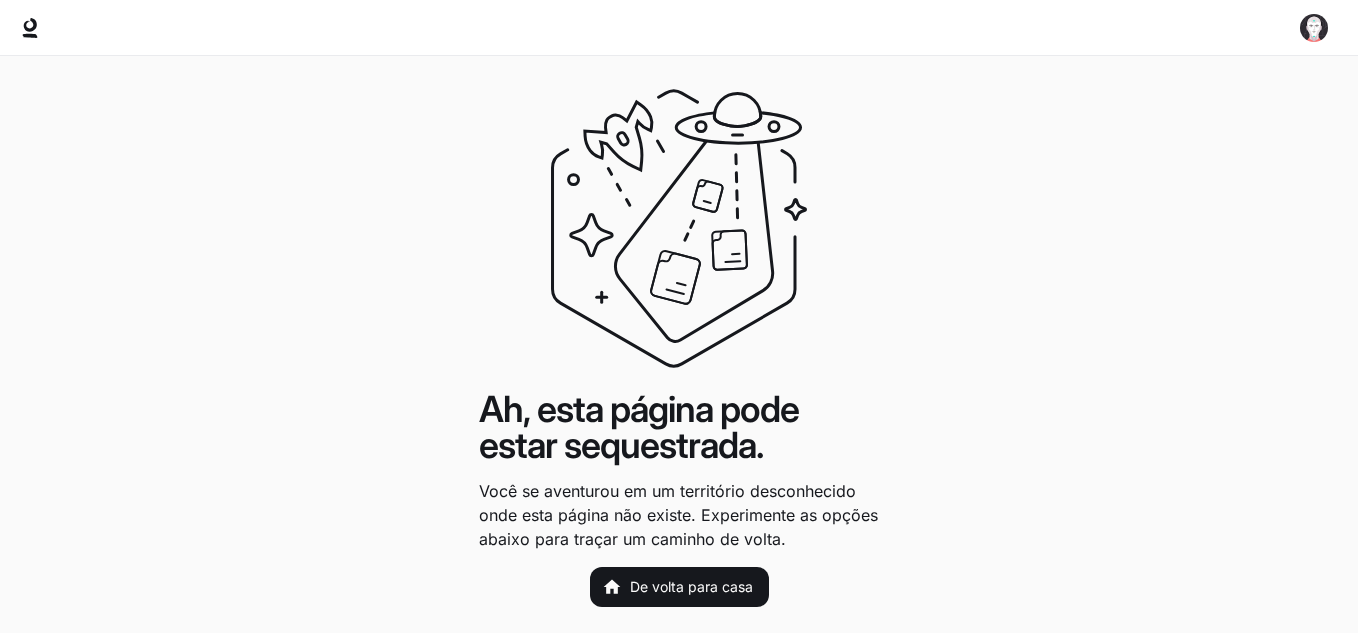 click on "Ah, esta página pode estar sequestrada. Você se aventurou em um território desconhecido onde esta página não existe. Experimente as opções abaixo para traçar um caminho de volta. De volta para casa" at bounding box center [679, 355] 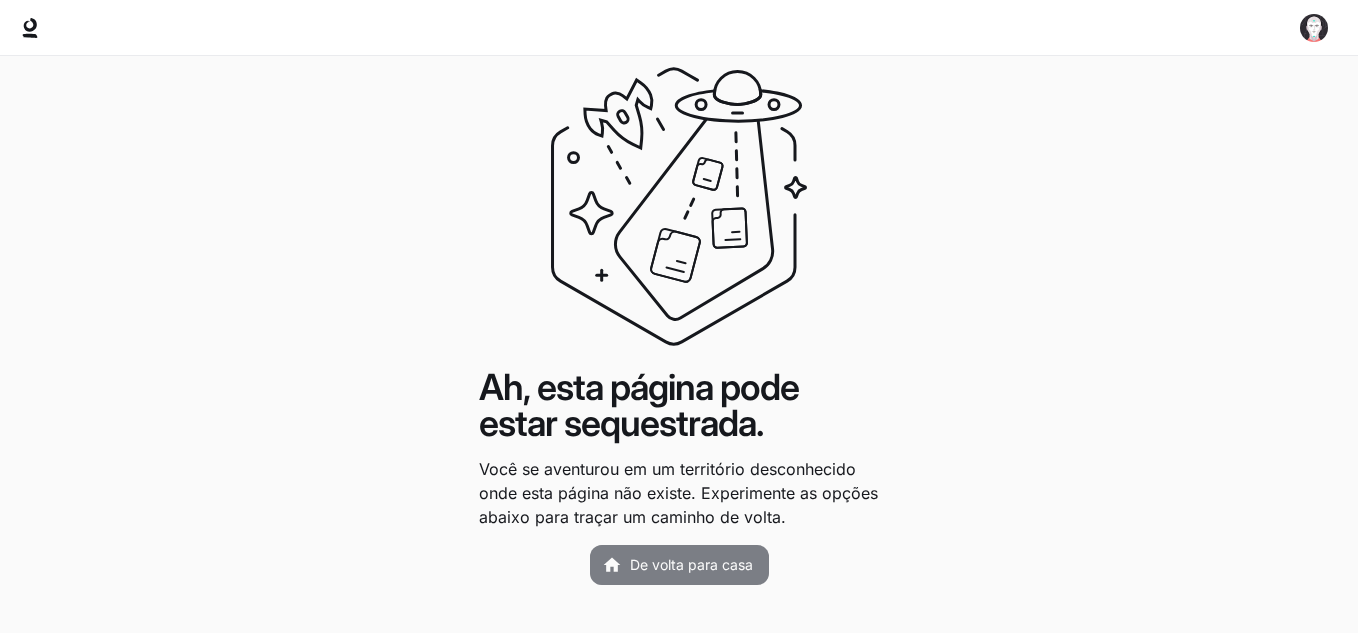 click on "De volta para casa" at bounding box center [691, 564] 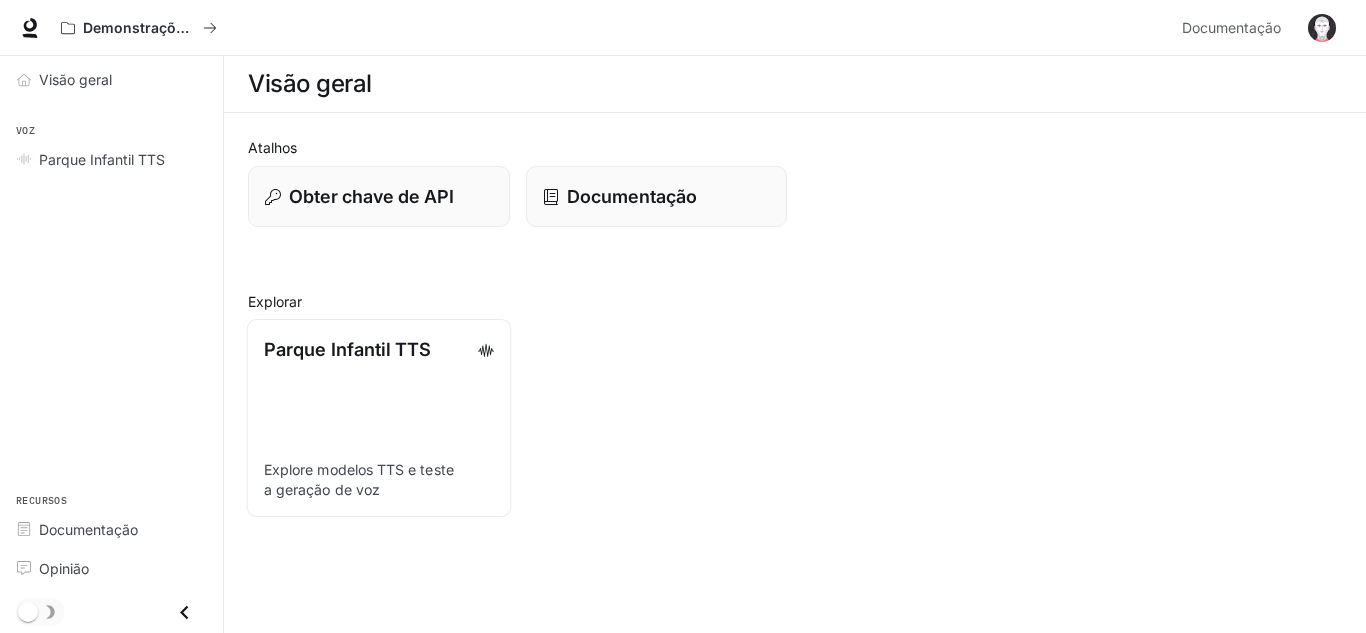 click on "Parque Infantil TTS Explore modelos TTS e teste a geração de voz" at bounding box center [379, 418] 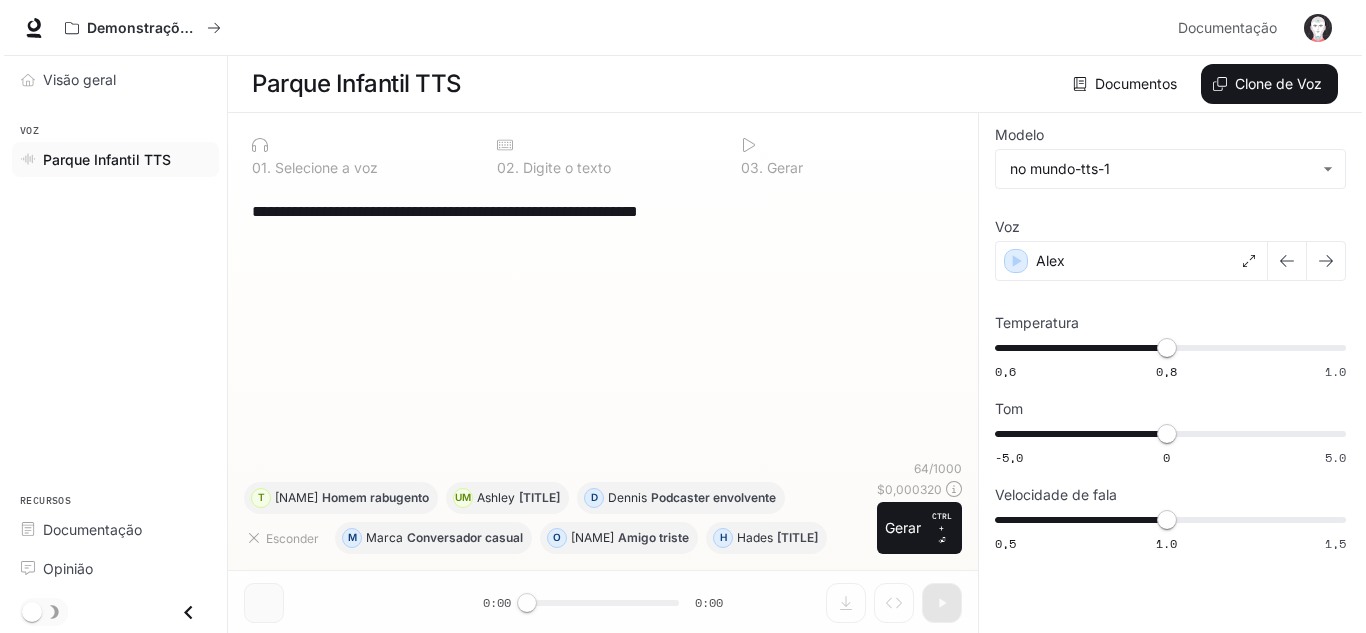 scroll, scrollTop: 1, scrollLeft: 0, axis: vertical 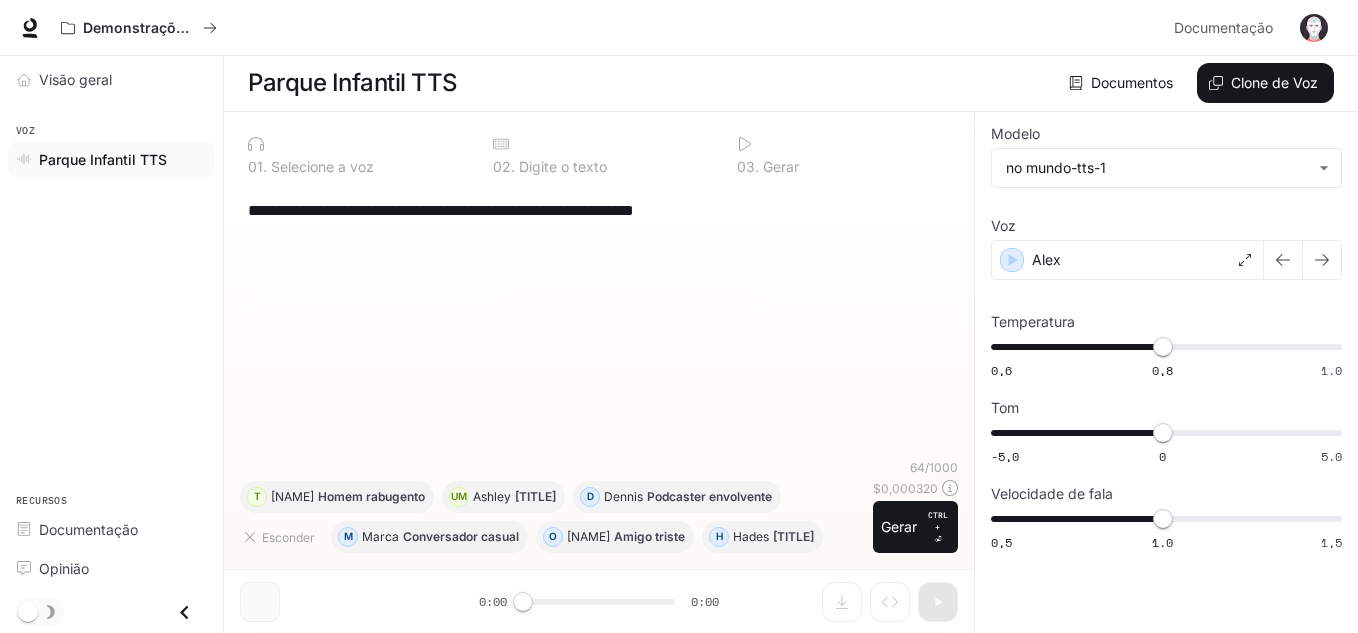 click on "Parque Infantil TTS Documentos Vozes Clone de Voz" at bounding box center (791, 83) 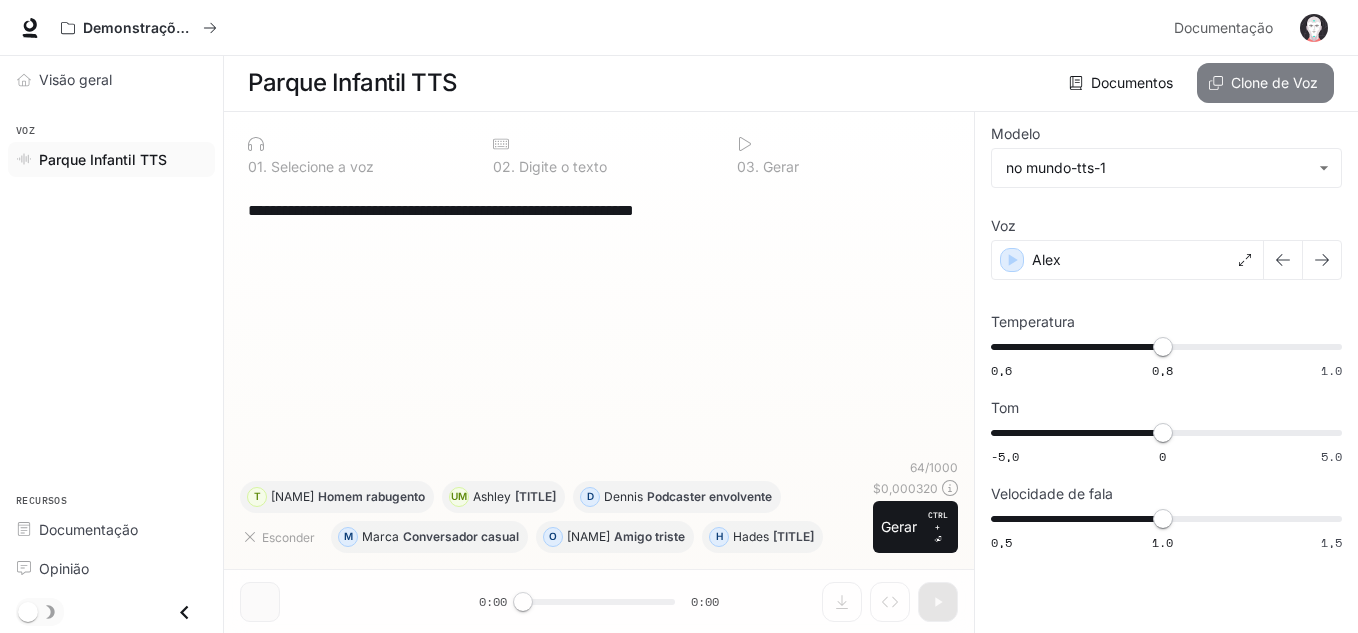 click on "Clone de Voz" at bounding box center [1274, 82] 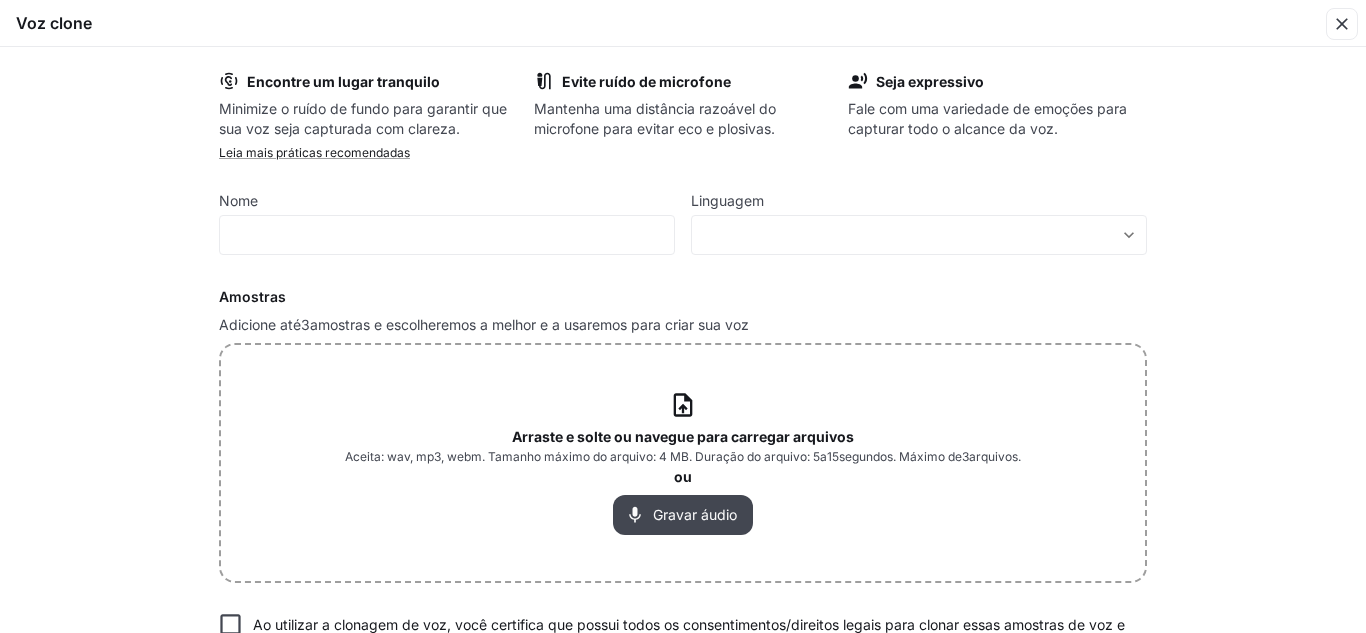 click on "Gravar áudio" at bounding box center [695, 514] 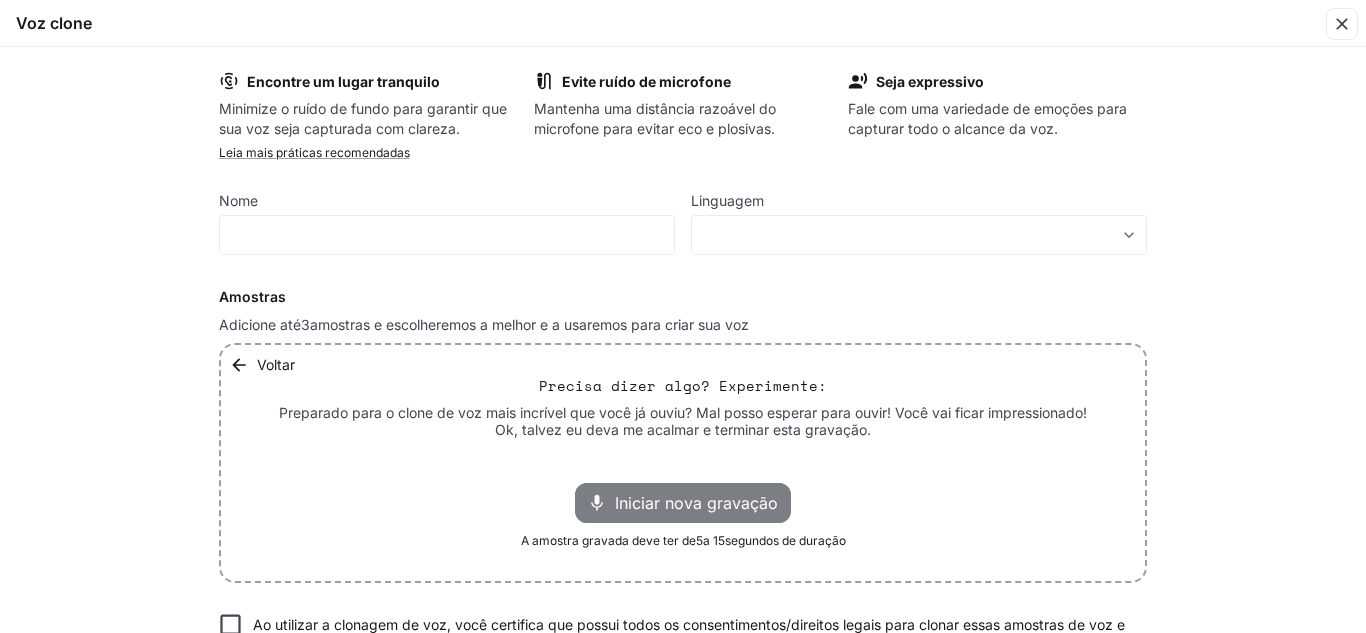 click on "Iniciar nova gravação" at bounding box center [696, 503] 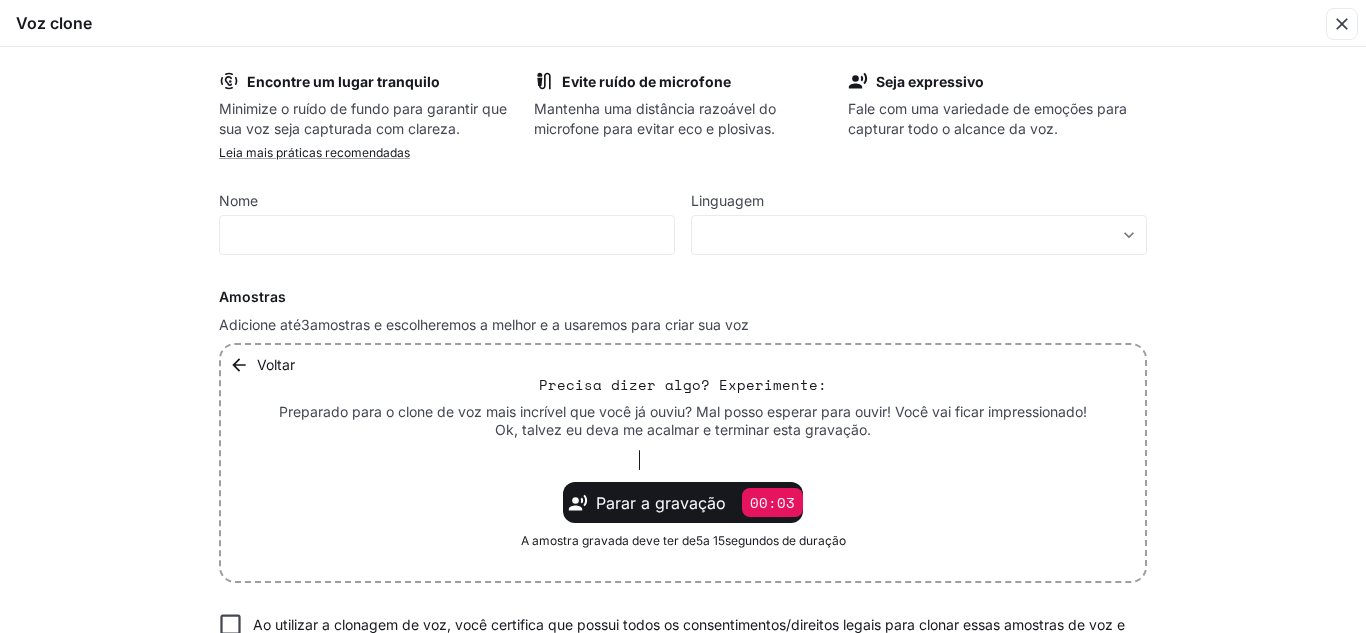 click on "Voltar Precisa dizer algo? Experimente: Preparado para o clone de voz mais incrível que você já ouviu? Mal posso esperar para ouvir! Você vai ficar impressionado! Ok, talvez eu deva me acalmar e terminar esta gravação. Parar a gravação 00:03 A amostra gravada deve ter de  5  a    15  segundos de duração" at bounding box center [683, 463] 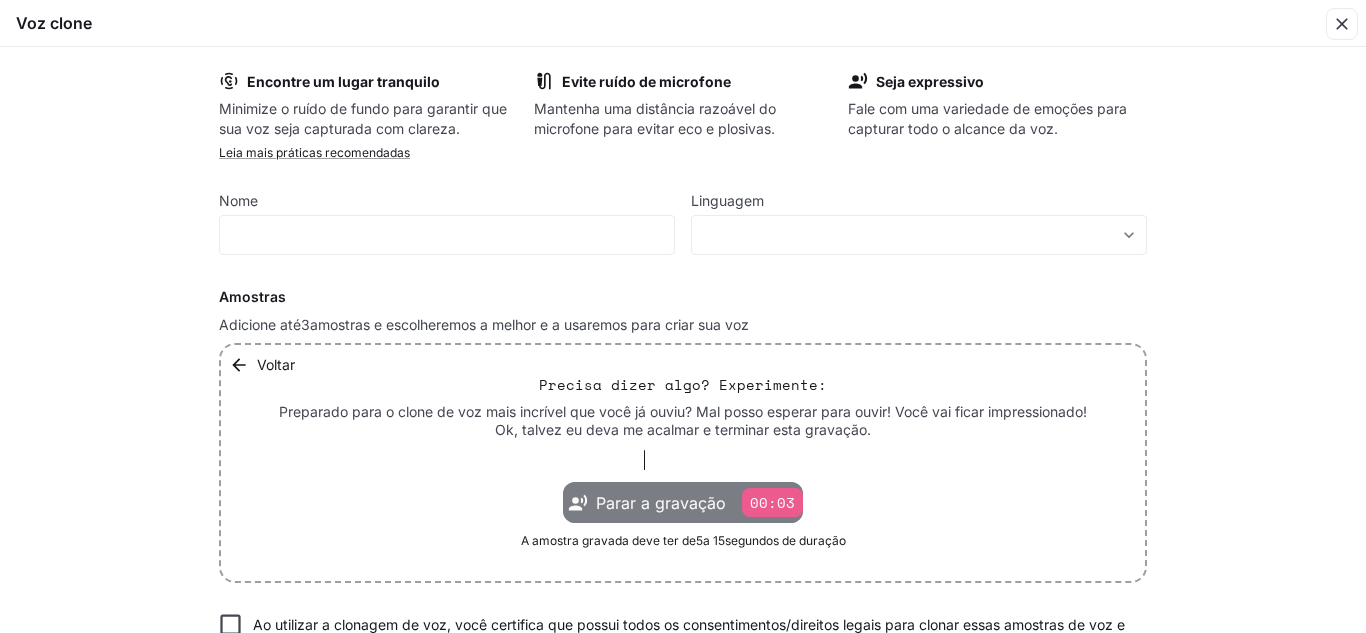 click on "Parar a gravação [TIME]" at bounding box center (699, 502) 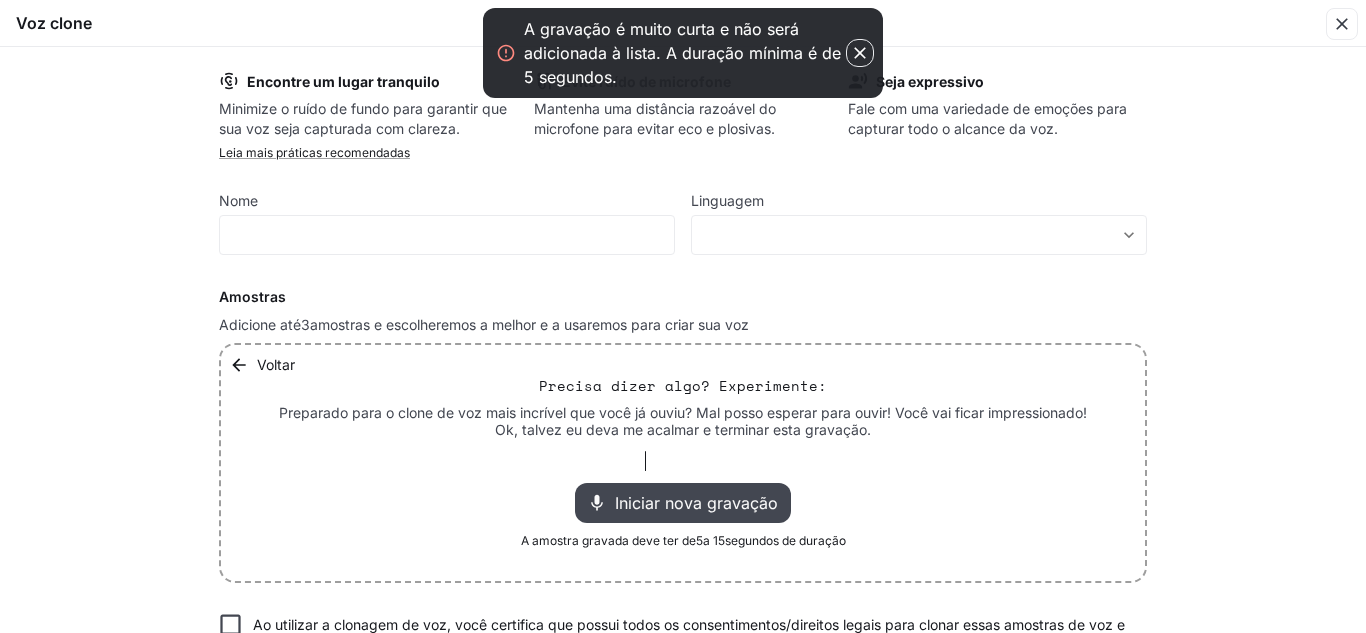click on "Iniciar nova gravação" at bounding box center (696, 503) 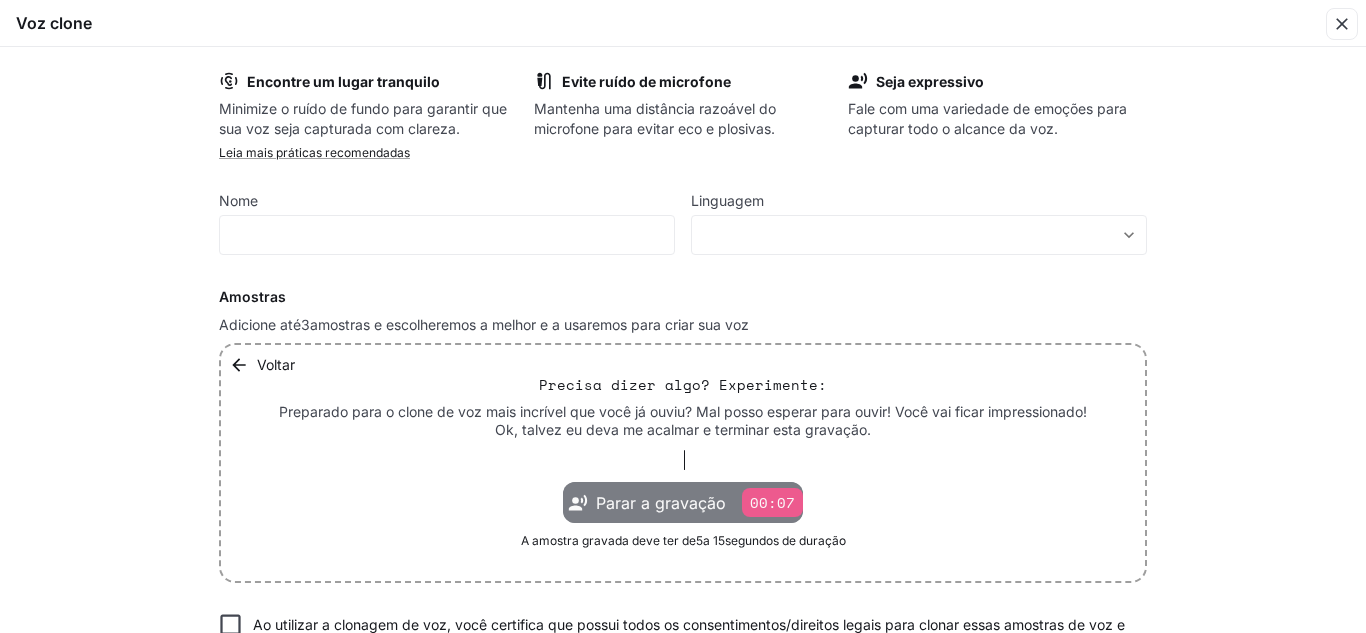 click on "Parar a gravação [TIME]" at bounding box center [699, 502] 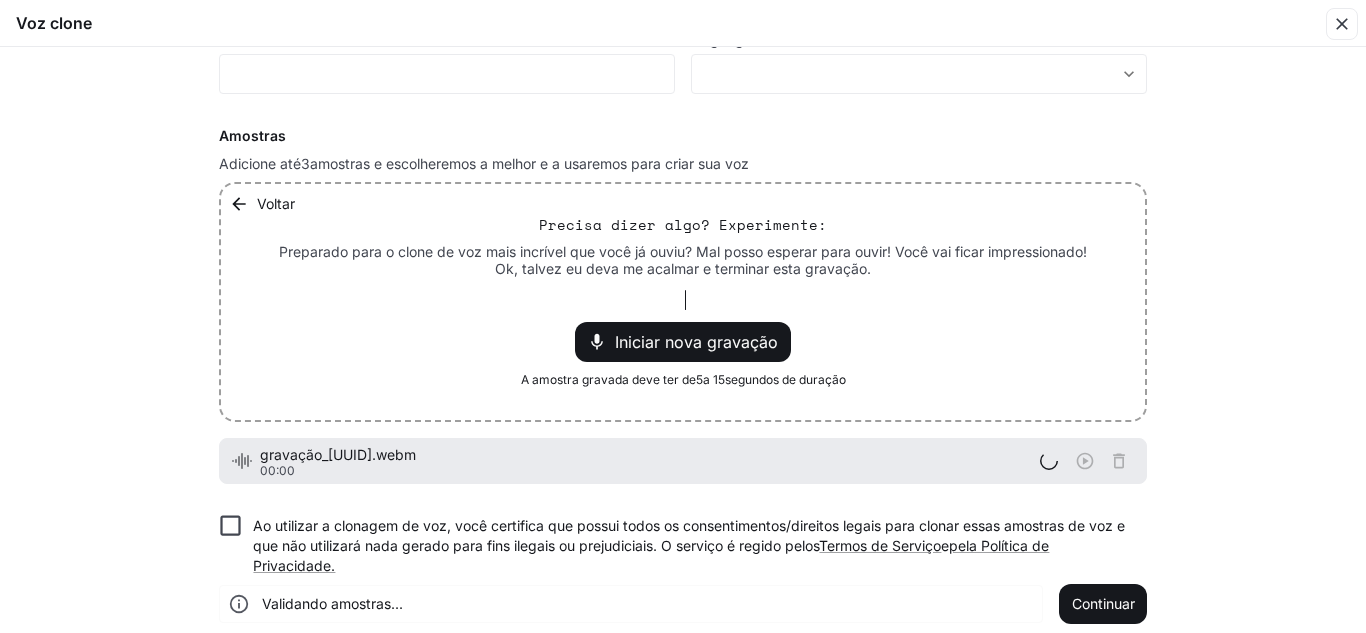 scroll, scrollTop: 176, scrollLeft: 0, axis: vertical 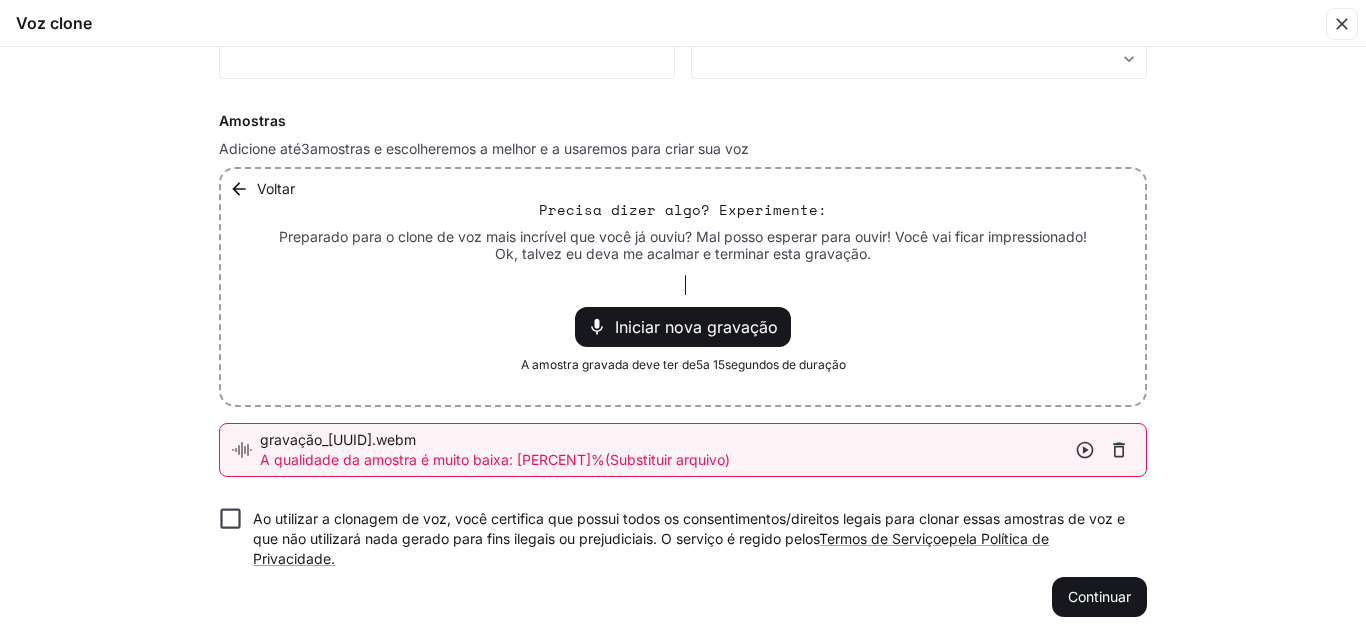 click at bounding box center [1085, 450] 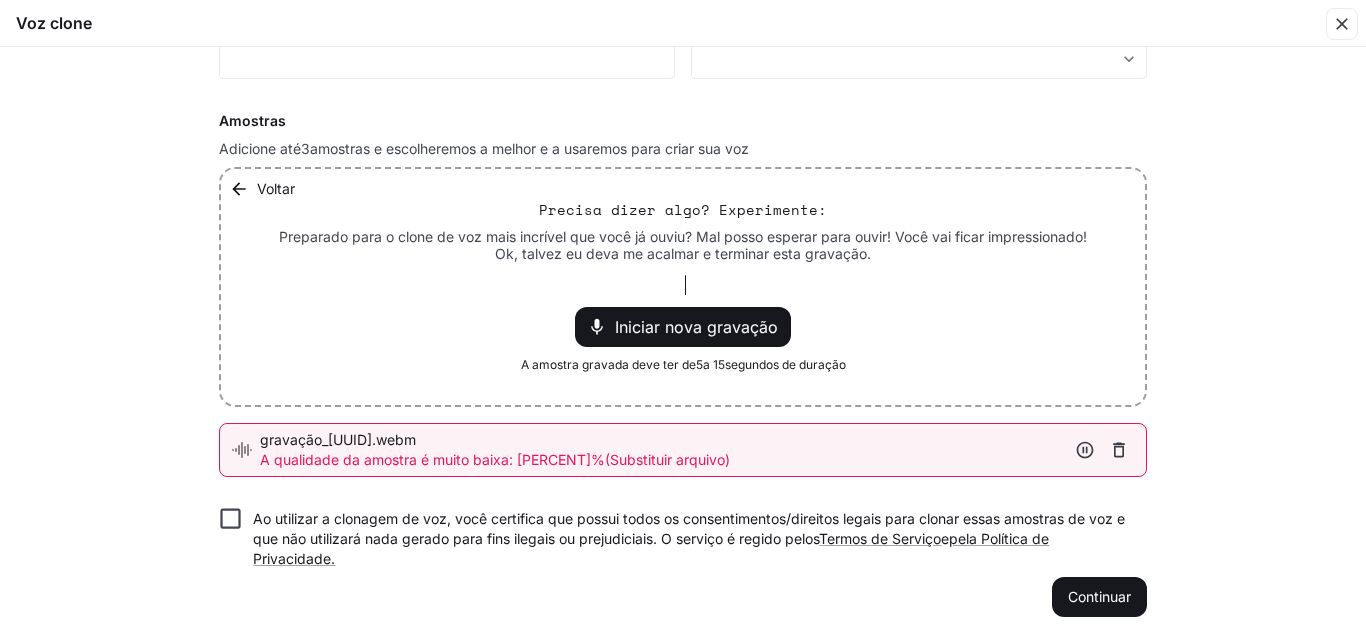 click on "Iniciar nova gravação" at bounding box center [696, 327] 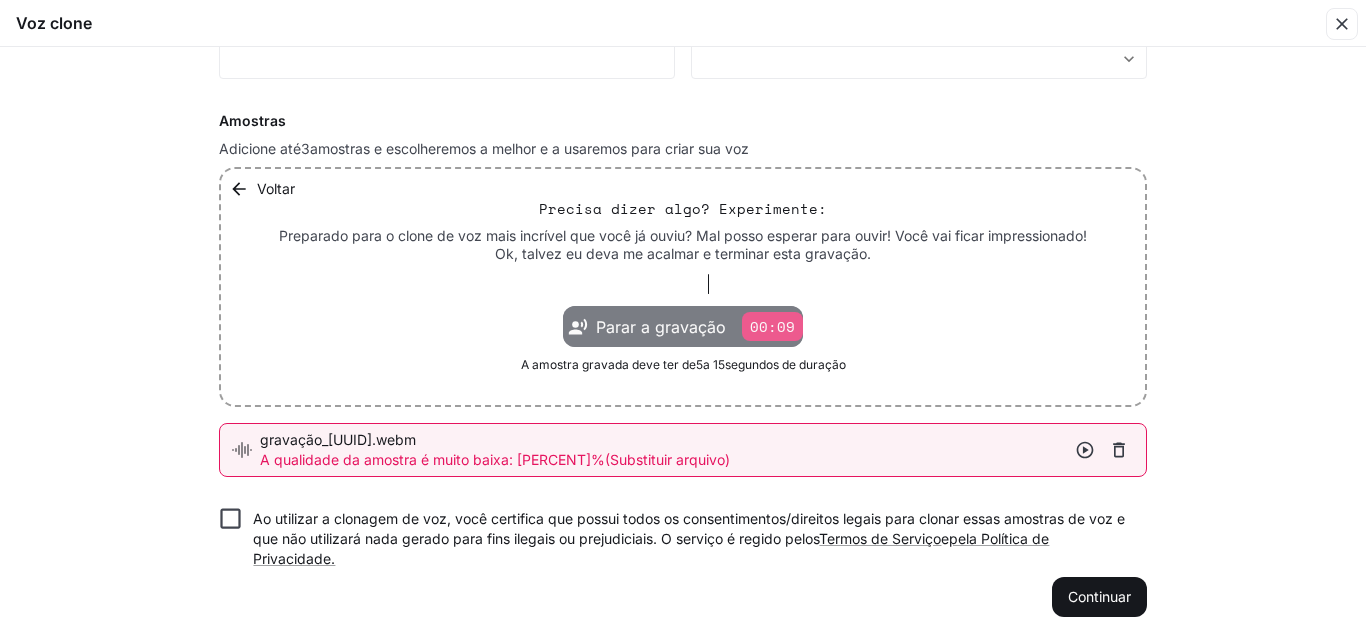 click on "00:09" at bounding box center (772, 326) 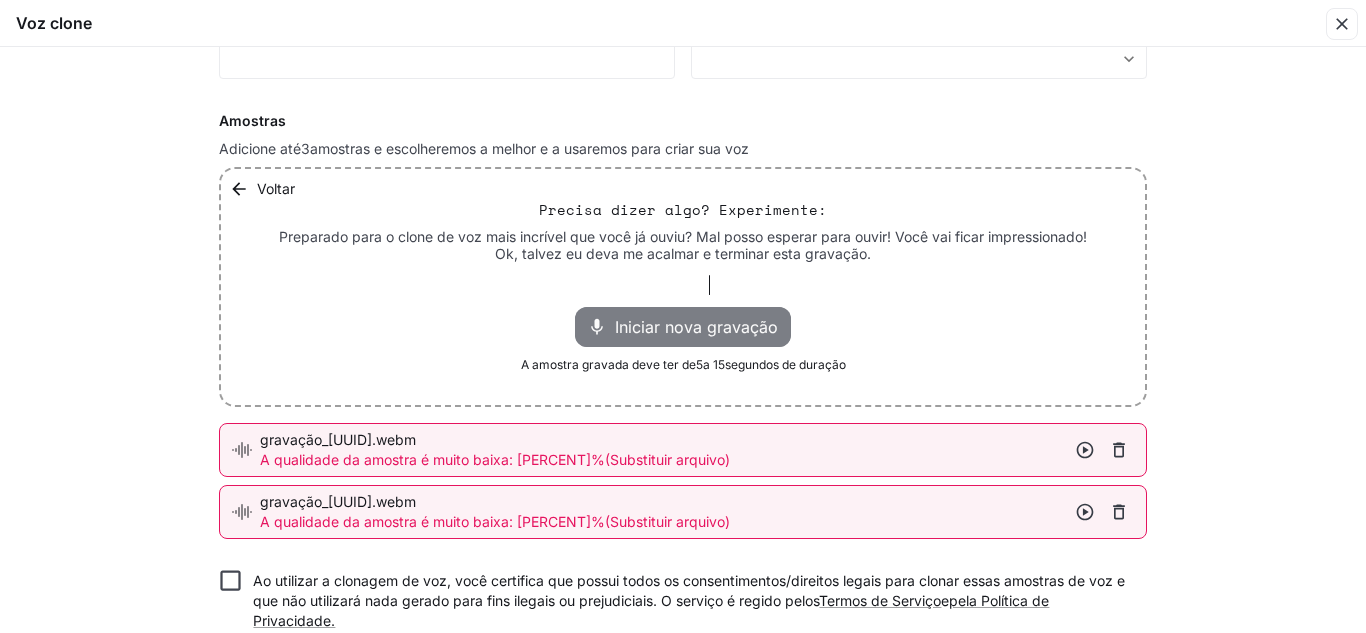 click on "Iniciar nova gravação" at bounding box center (696, 327) 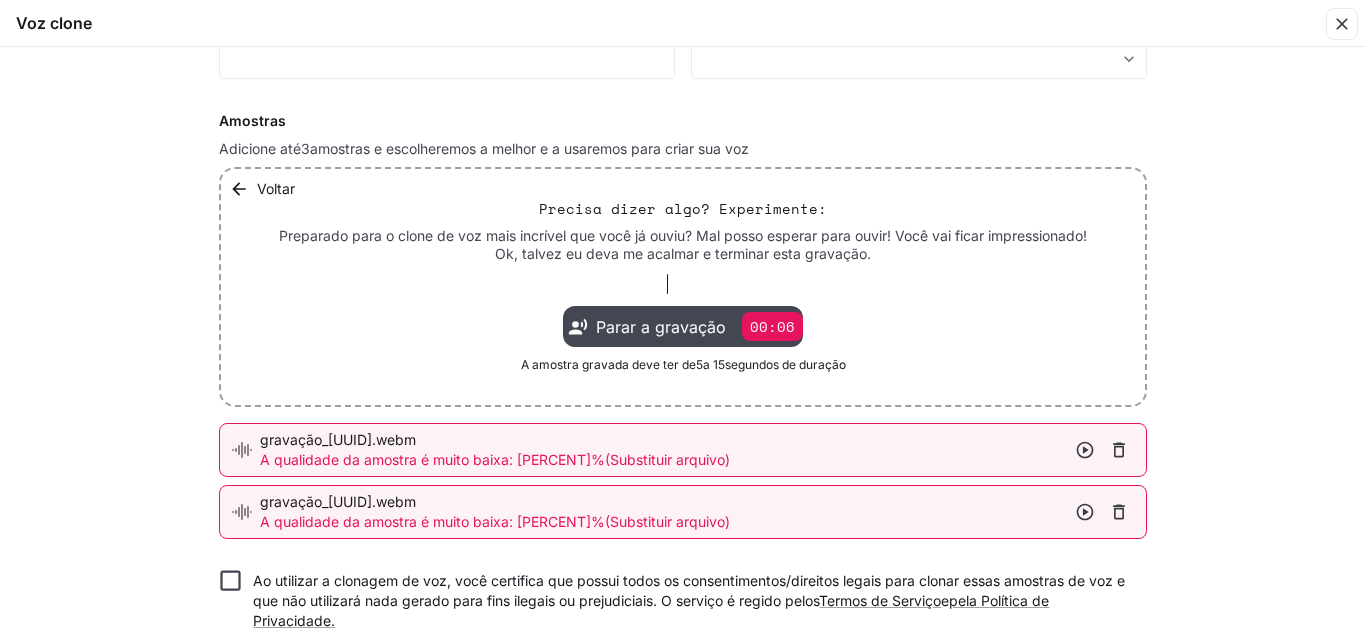 click on "Parar a gravação" at bounding box center [661, 327] 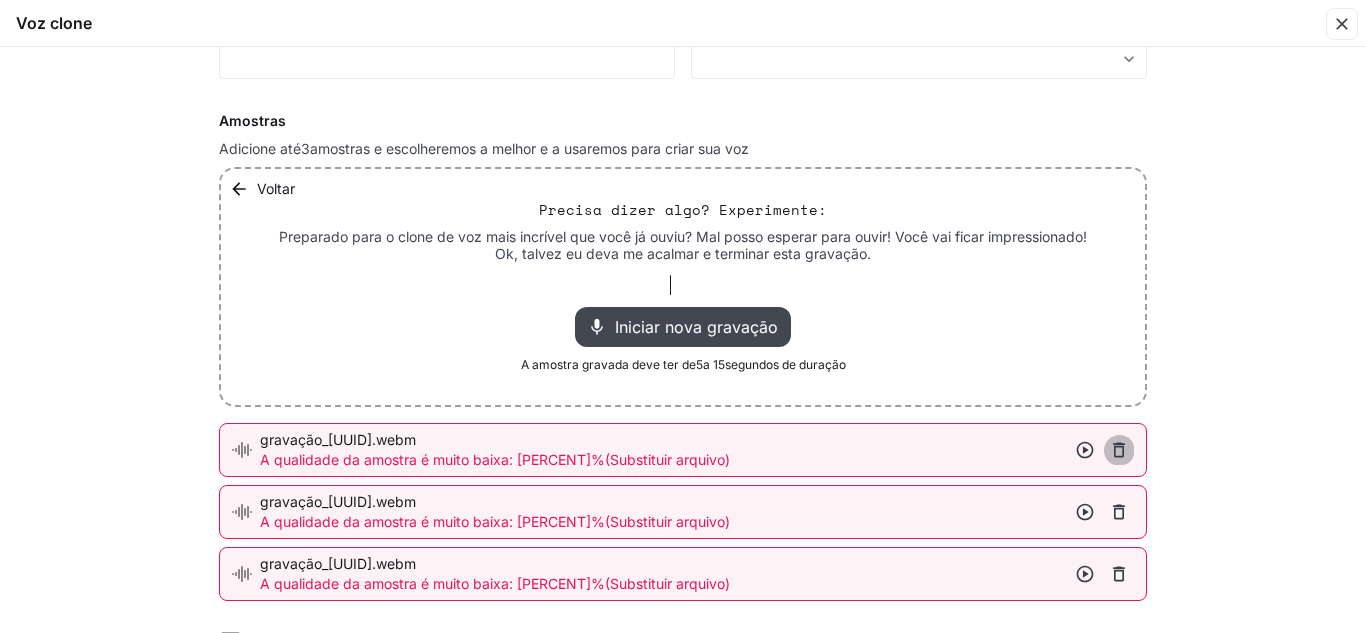 click at bounding box center (1119, 450) 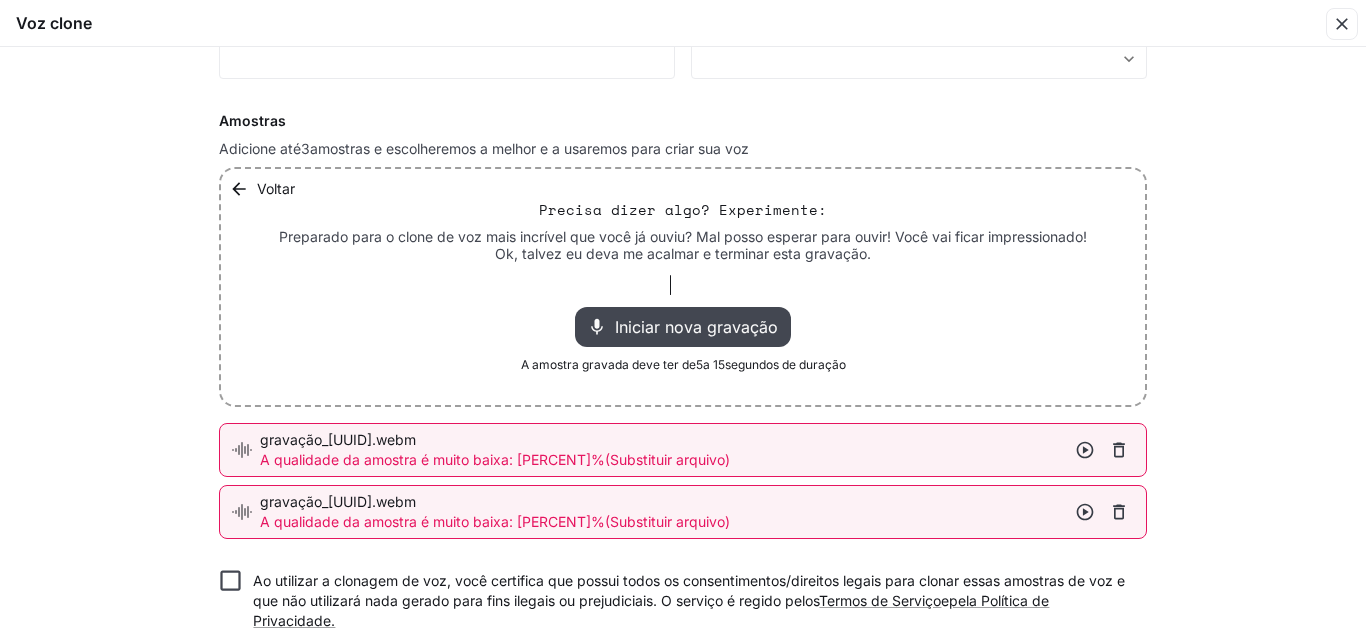 click at bounding box center [1119, 450] 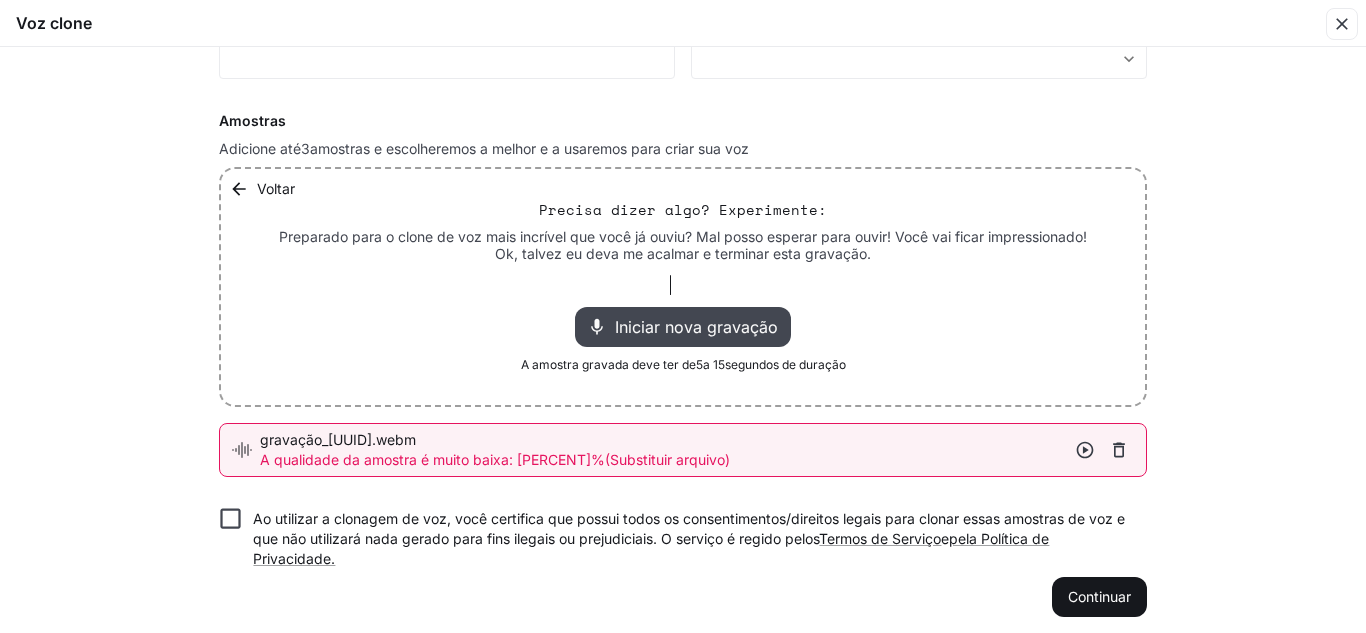 click at bounding box center (1119, 450) 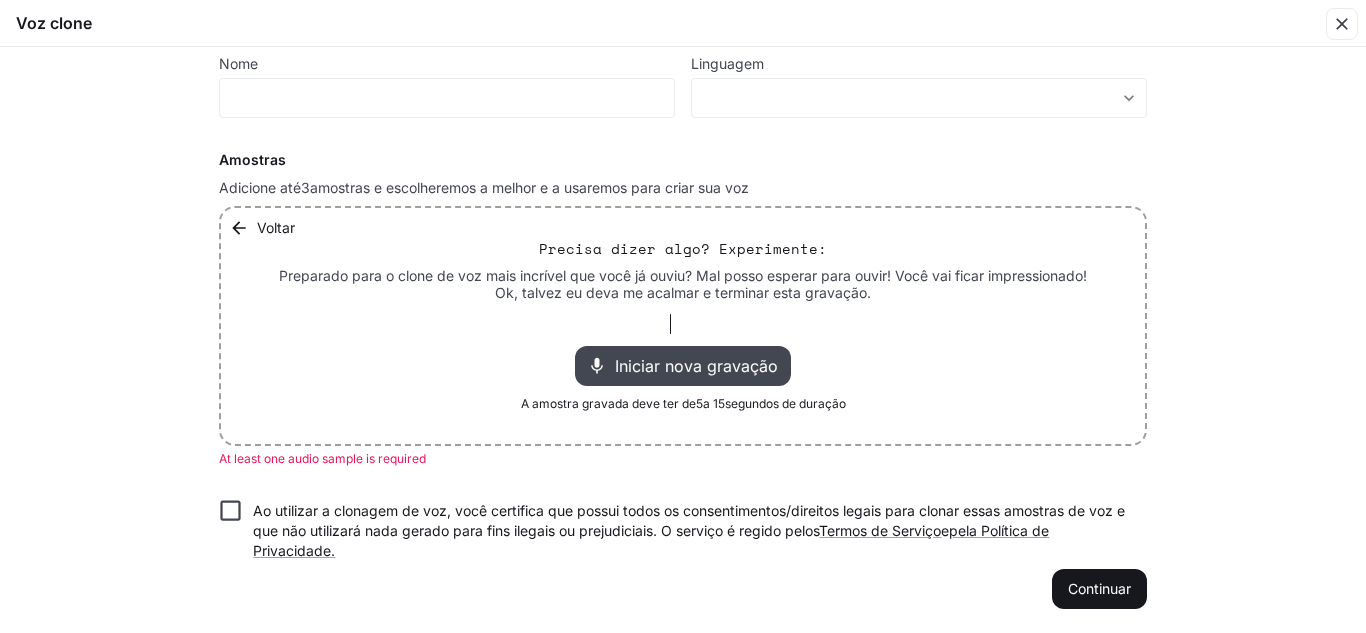 scroll, scrollTop: 137, scrollLeft: 0, axis: vertical 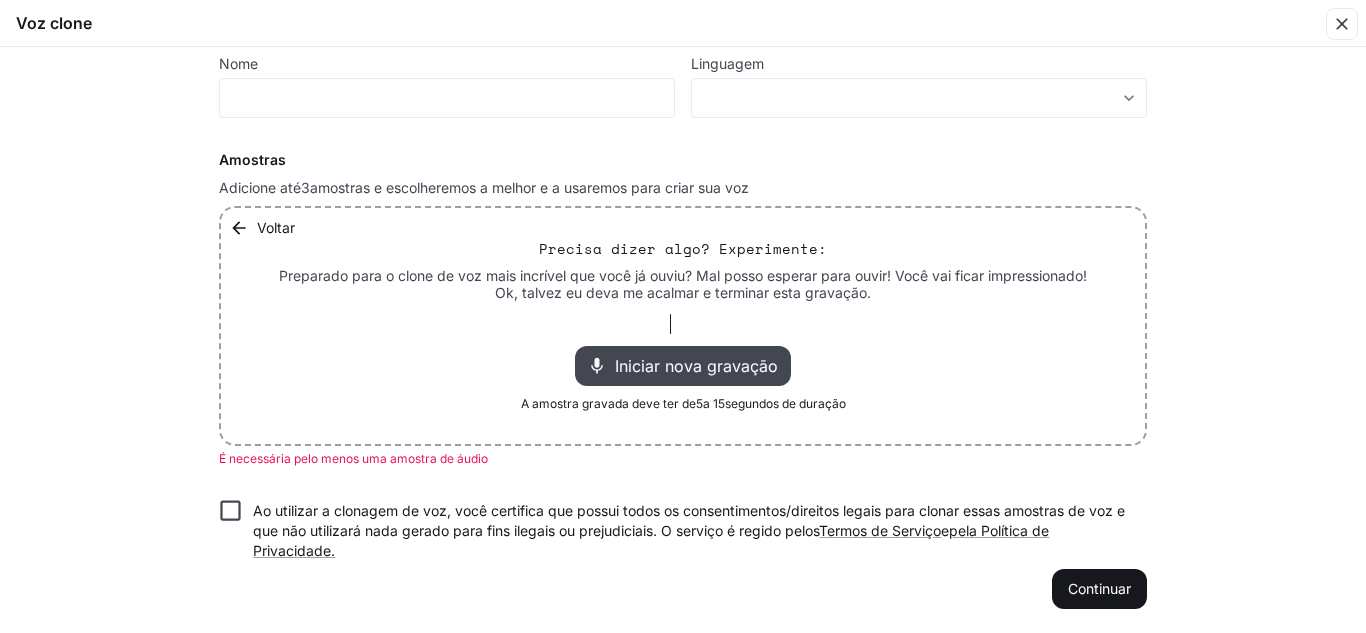 click on "Iniciar nova gravação" at bounding box center (696, 366) 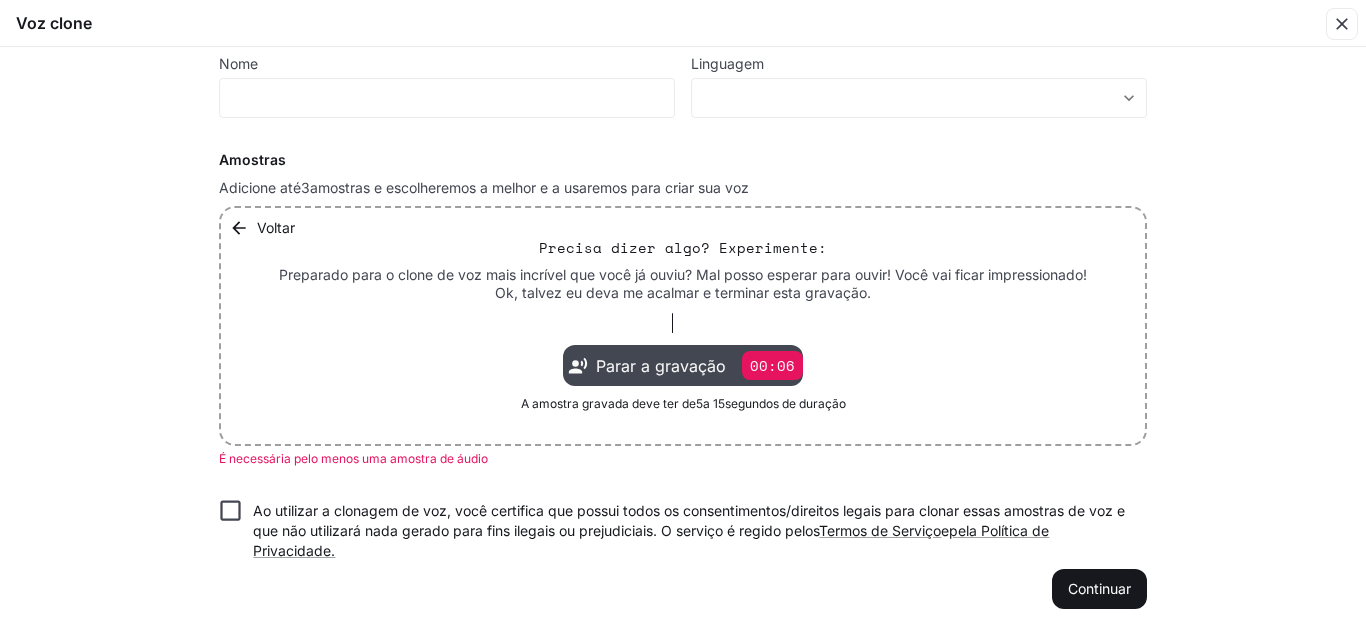 click on "00:06" at bounding box center [772, 365] 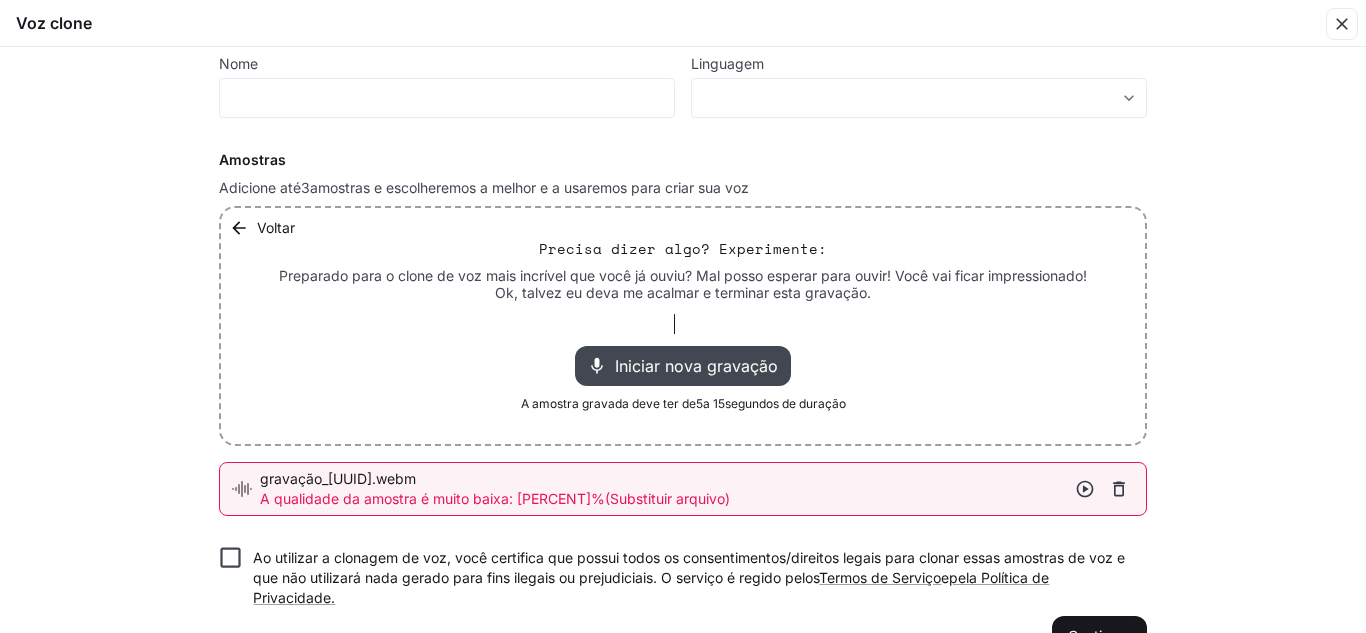 click on "gravação_[UUID].webm A qualidade da amostra é muito baixa: [PERCENT]%  (Substituir arquivo)" at bounding box center (683, 489) 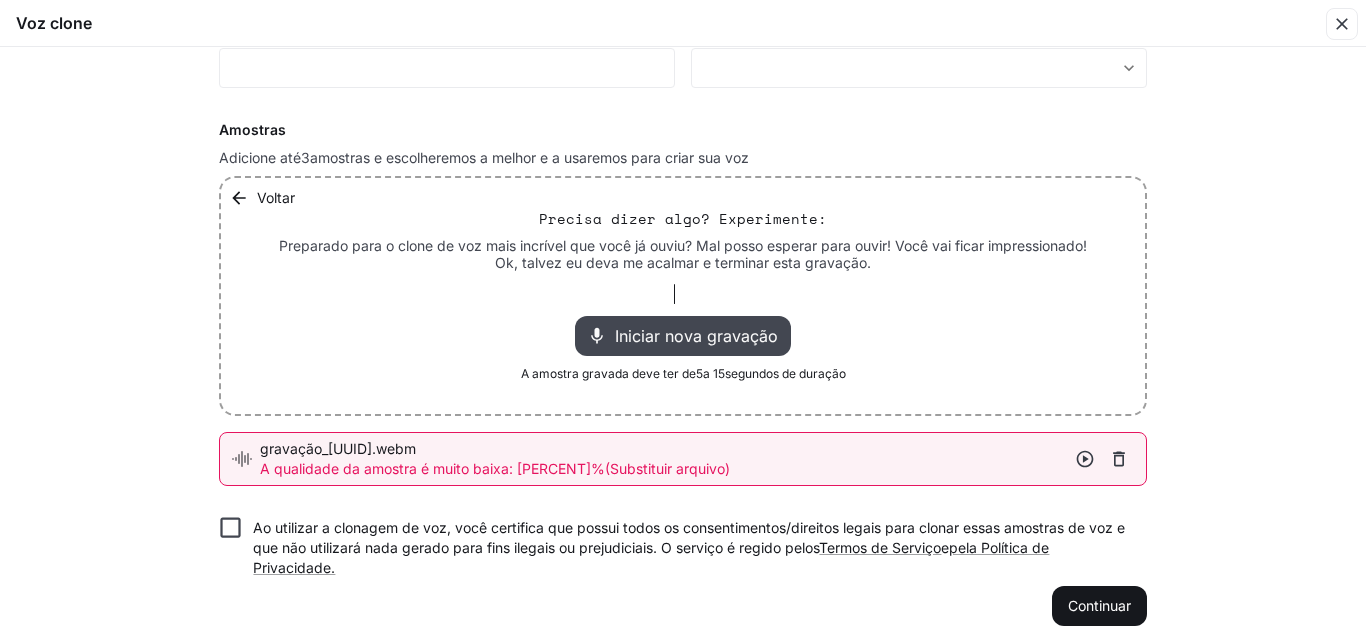 scroll, scrollTop: 184, scrollLeft: 0, axis: vertical 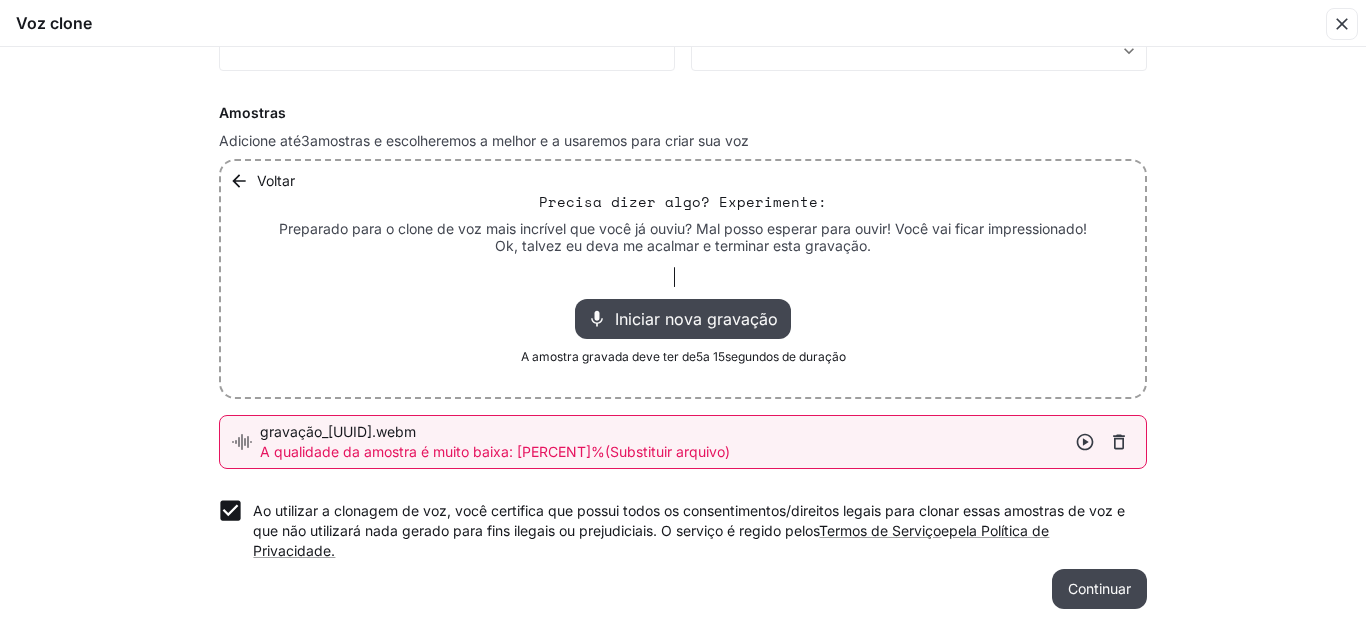 click on "Continuar" at bounding box center (1099, 588) 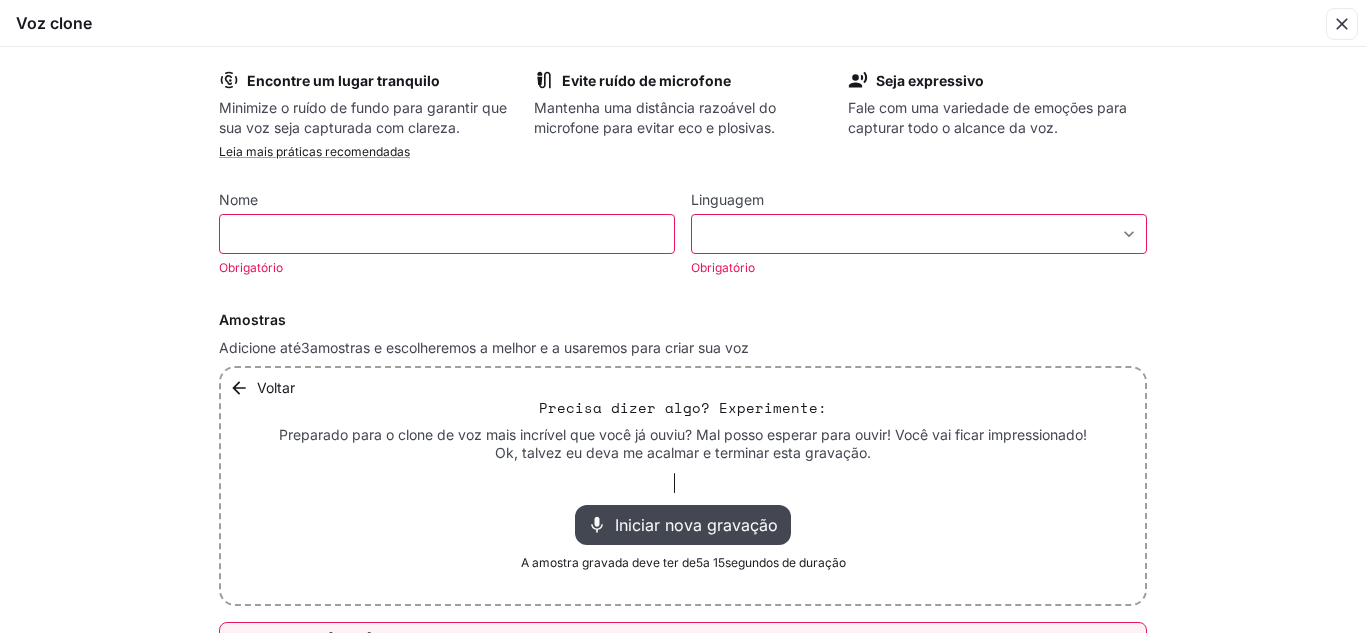 scroll, scrollTop: 0, scrollLeft: 0, axis: both 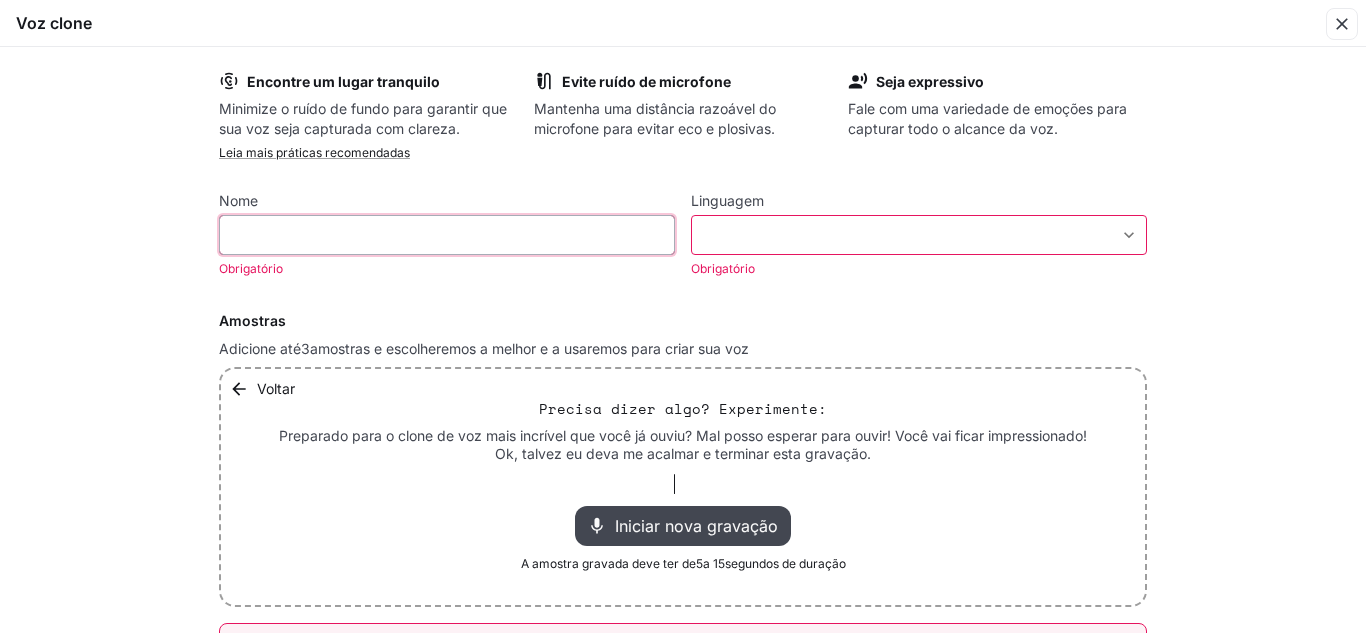 click at bounding box center (447, 235) 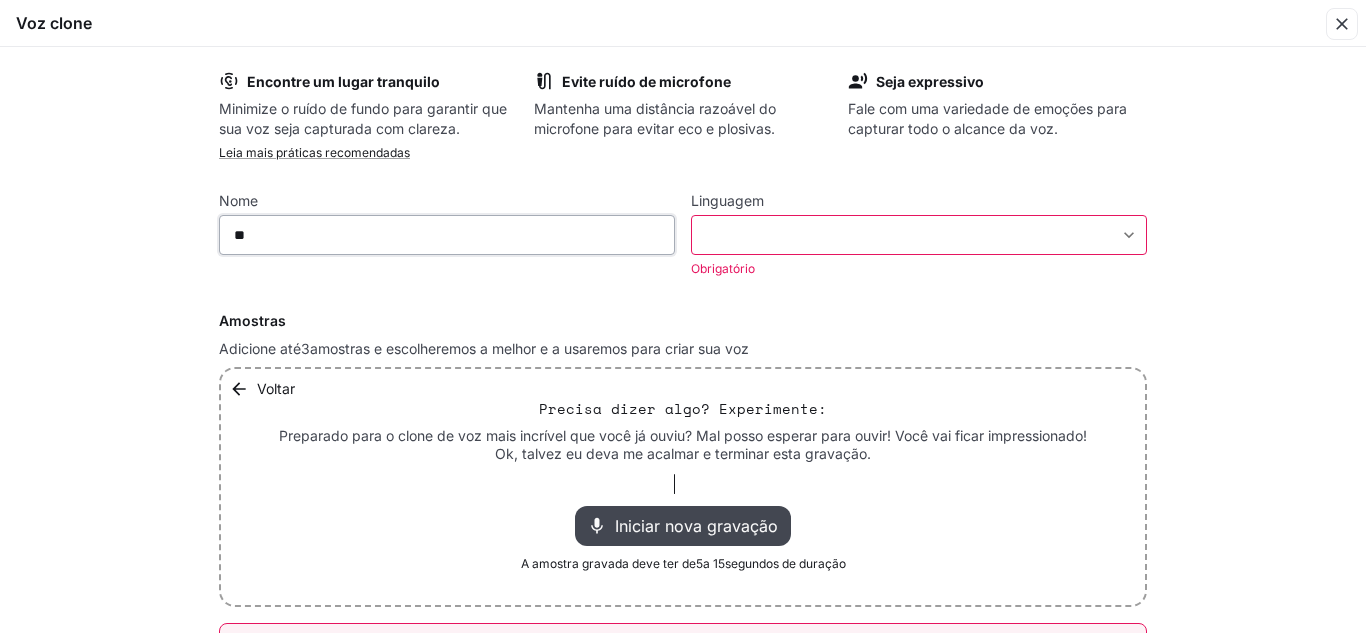 type on "**" 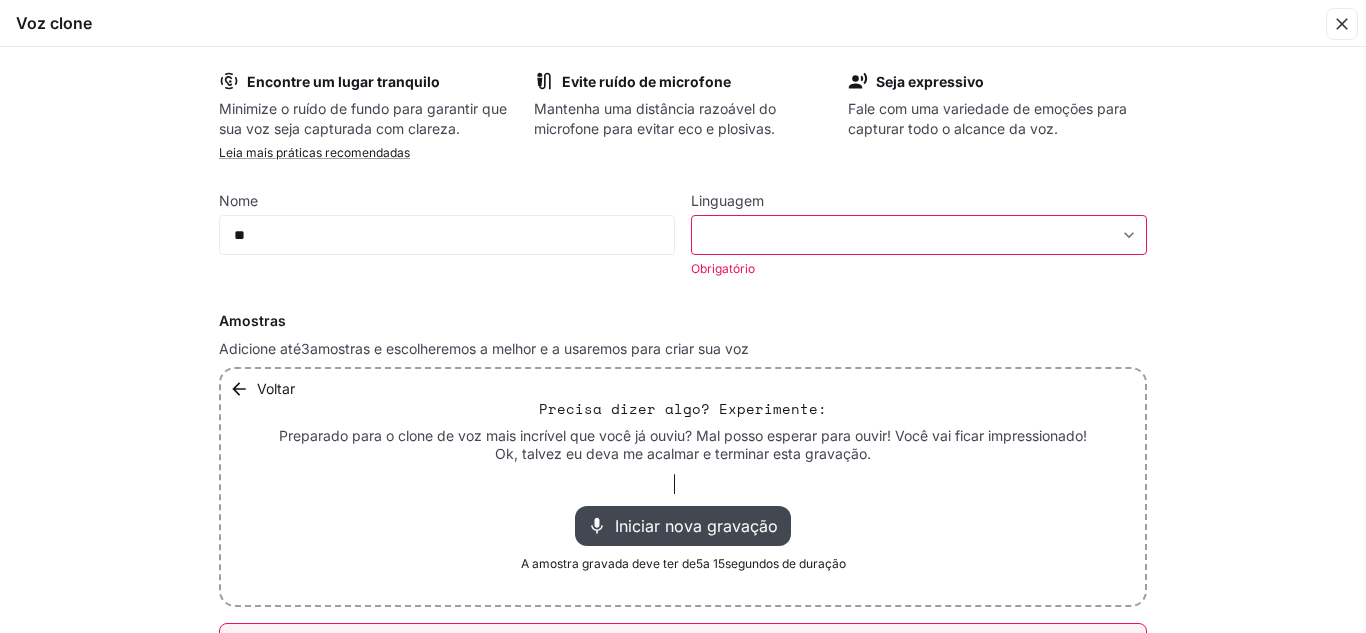 click on "​ ​" at bounding box center (919, 235) 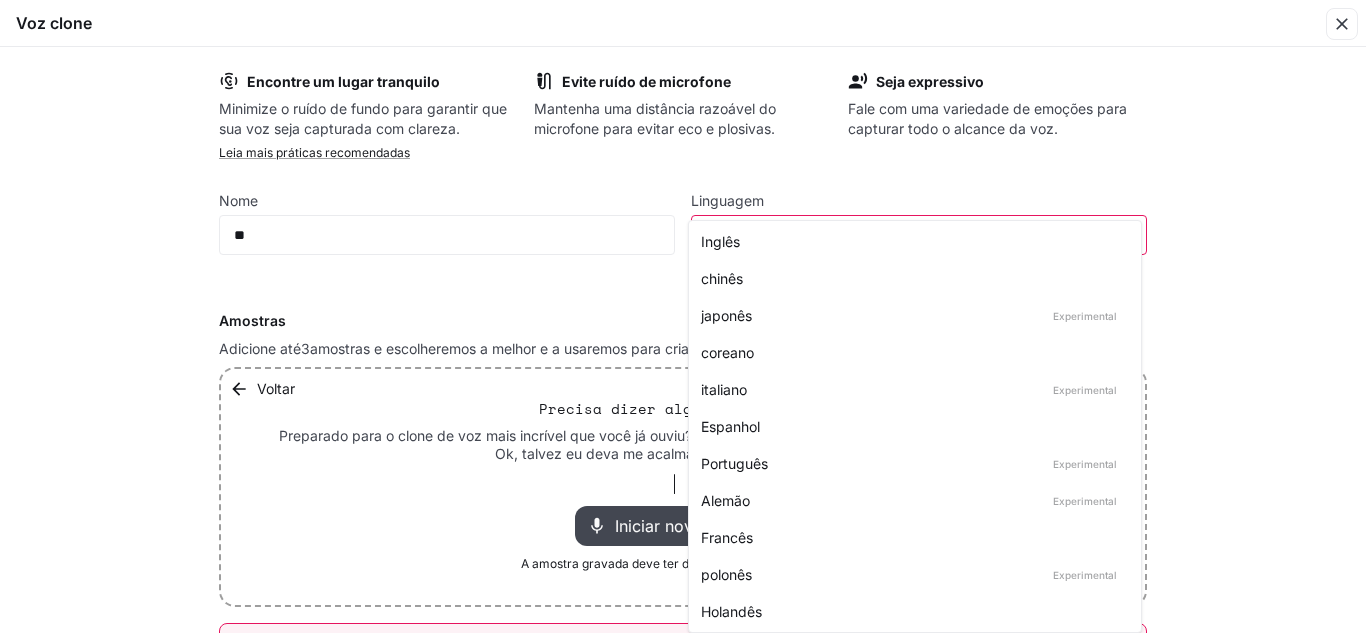 click on "Português Experimental" at bounding box center [911, 241] 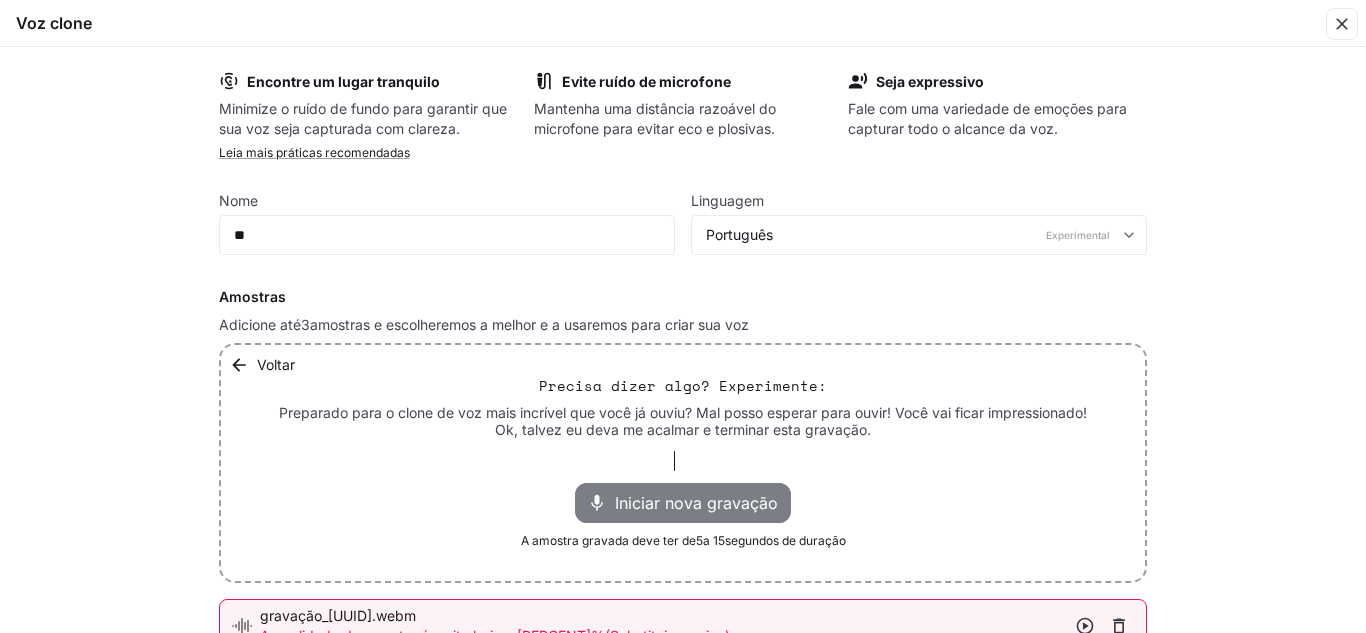 click on "Iniciar nova gravação" at bounding box center (696, 503) 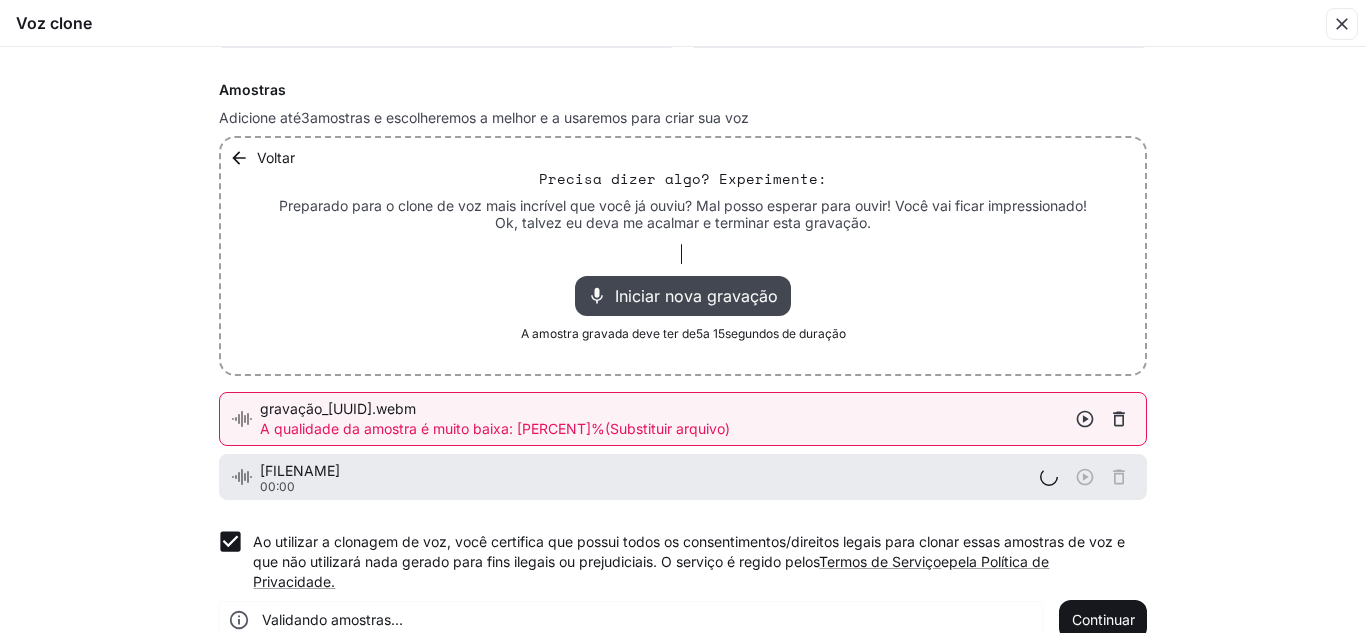 scroll, scrollTop: 238, scrollLeft: 0, axis: vertical 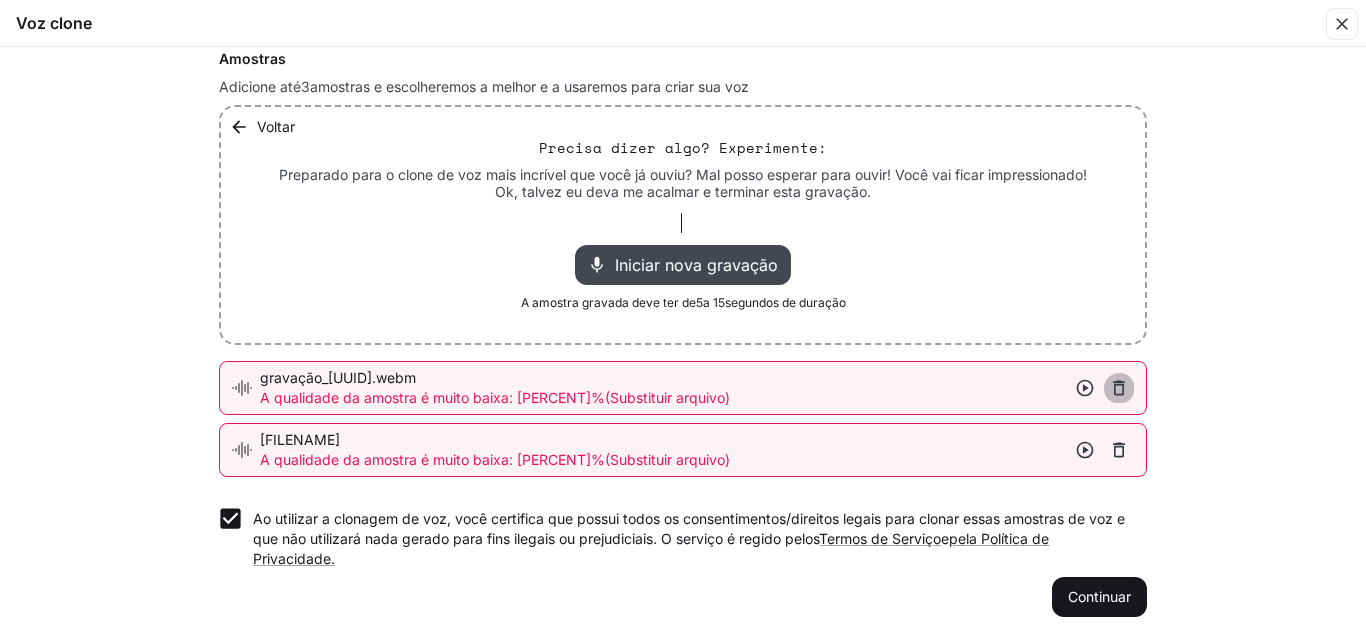 click at bounding box center [1119, 388] 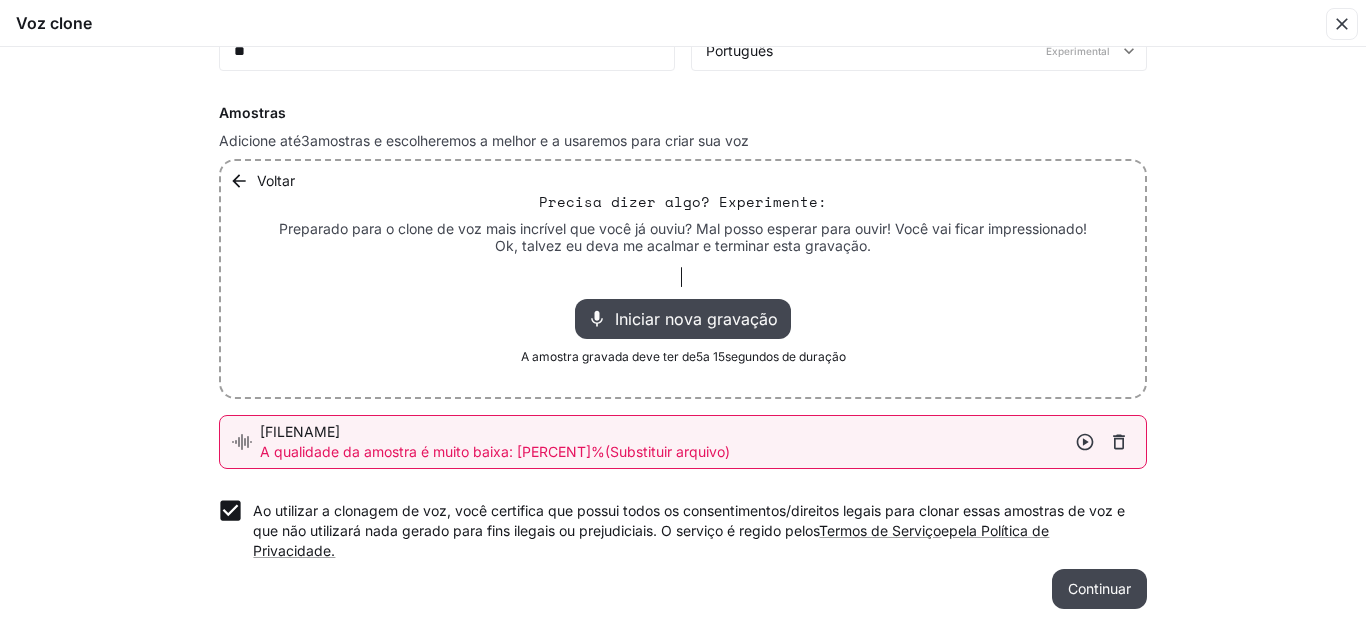 click on "Continuar" at bounding box center [1099, 589] 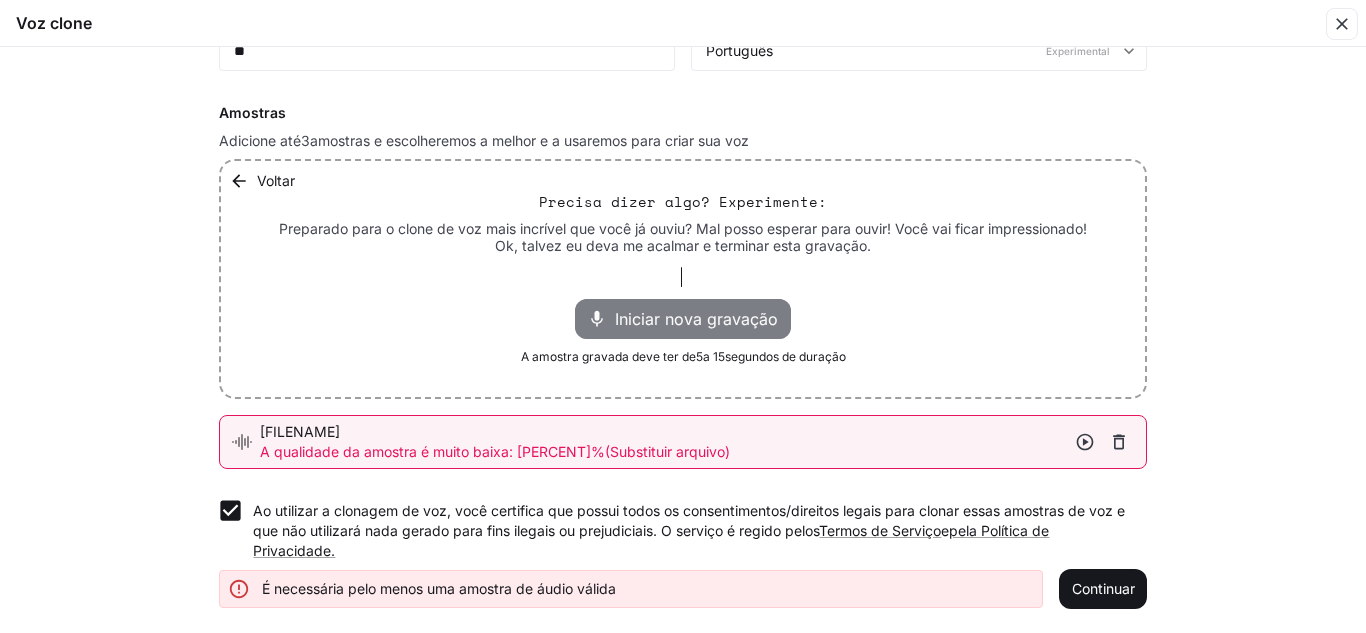 click on "Iniciar nova gravação" at bounding box center (699, 319) 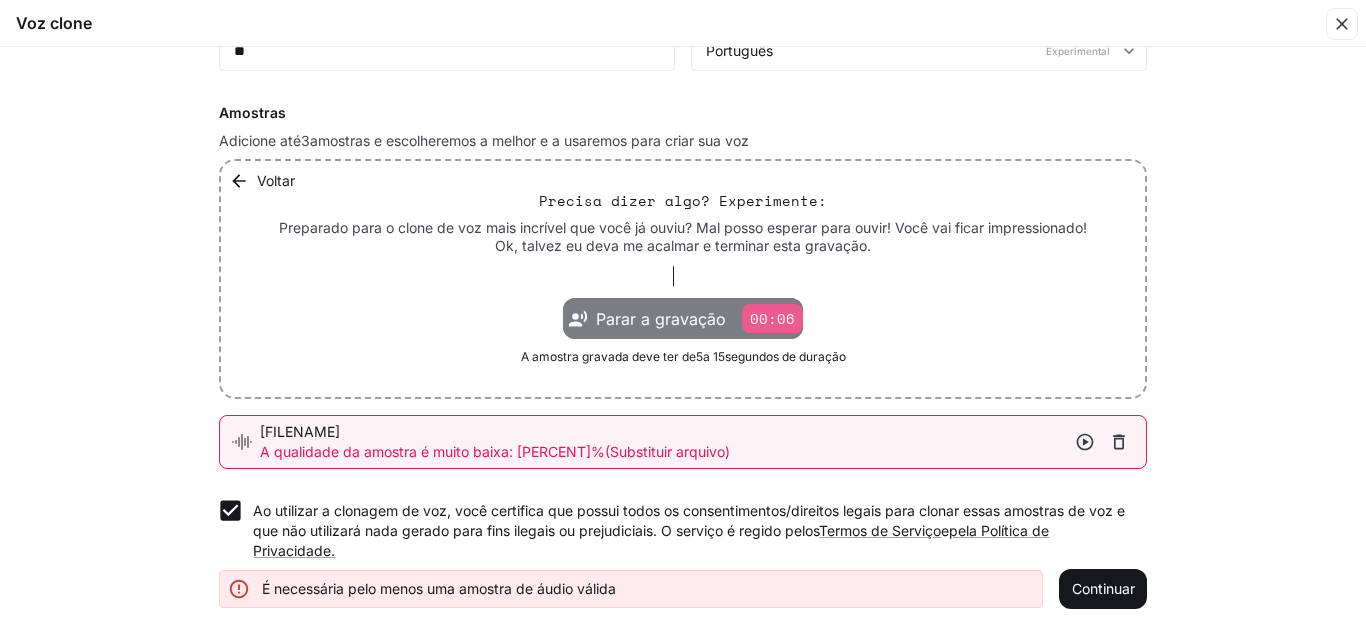 click on "Parar a gravação [TIME]" at bounding box center [699, 318] 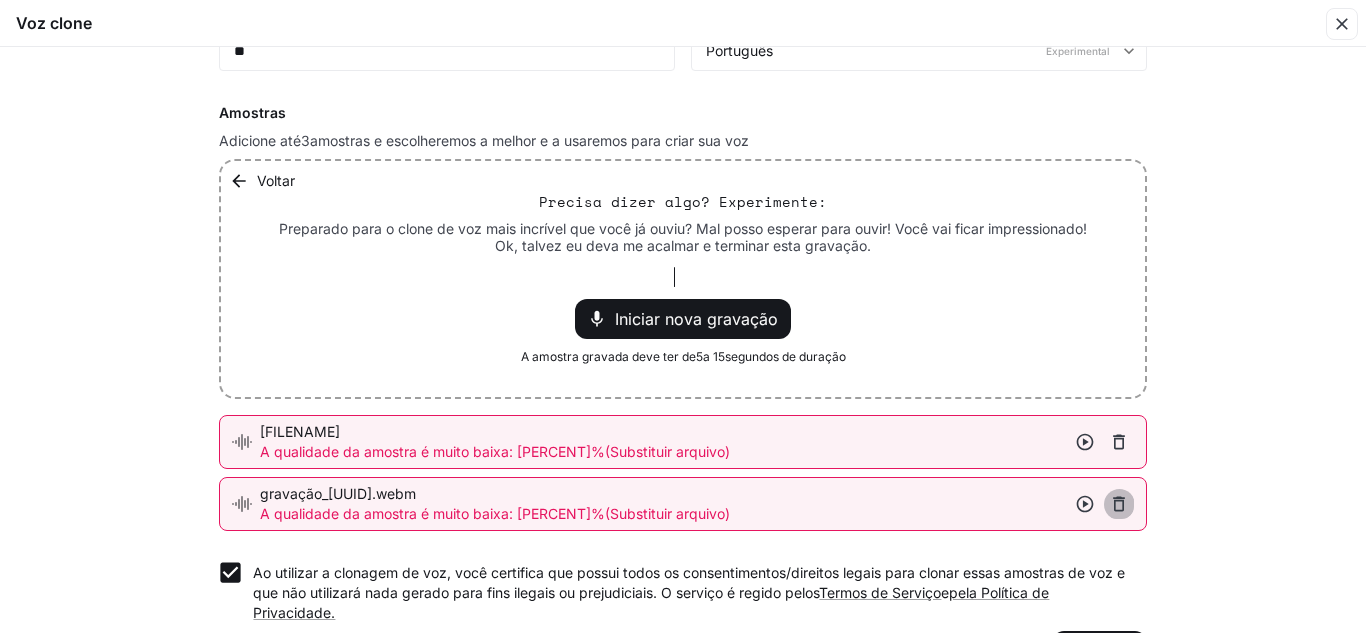 click at bounding box center [1119, 442] 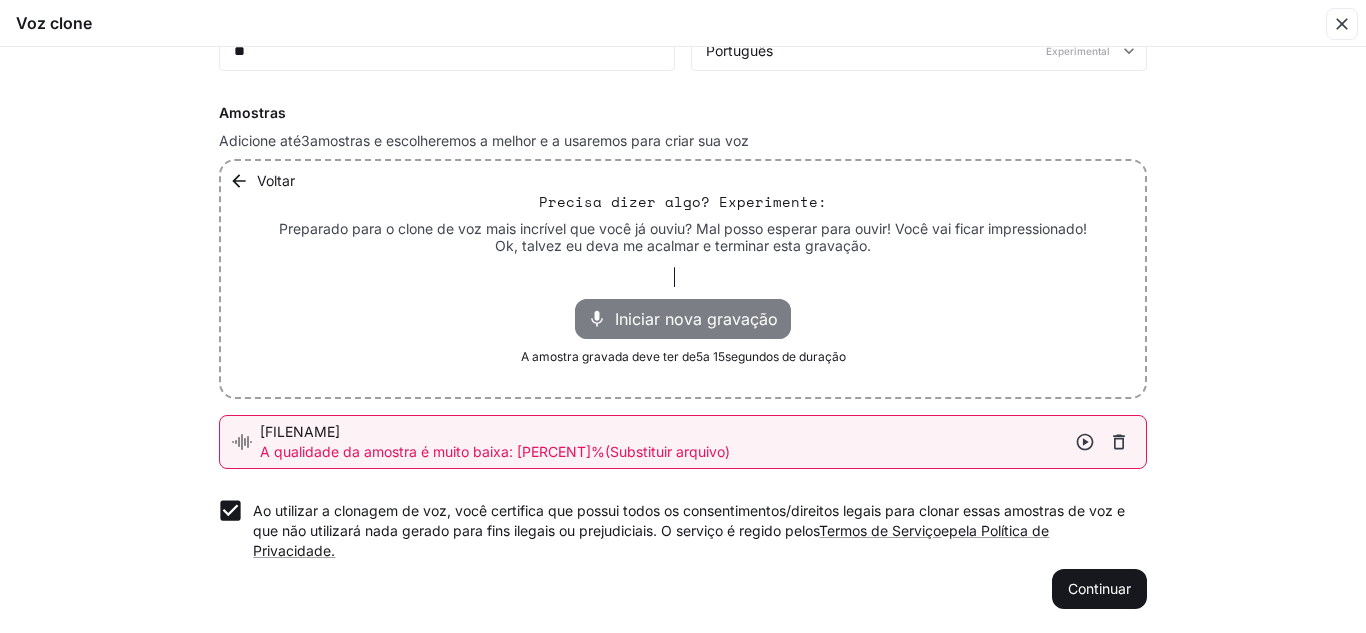 click on "Iniciar nova gravação" at bounding box center [683, 319] 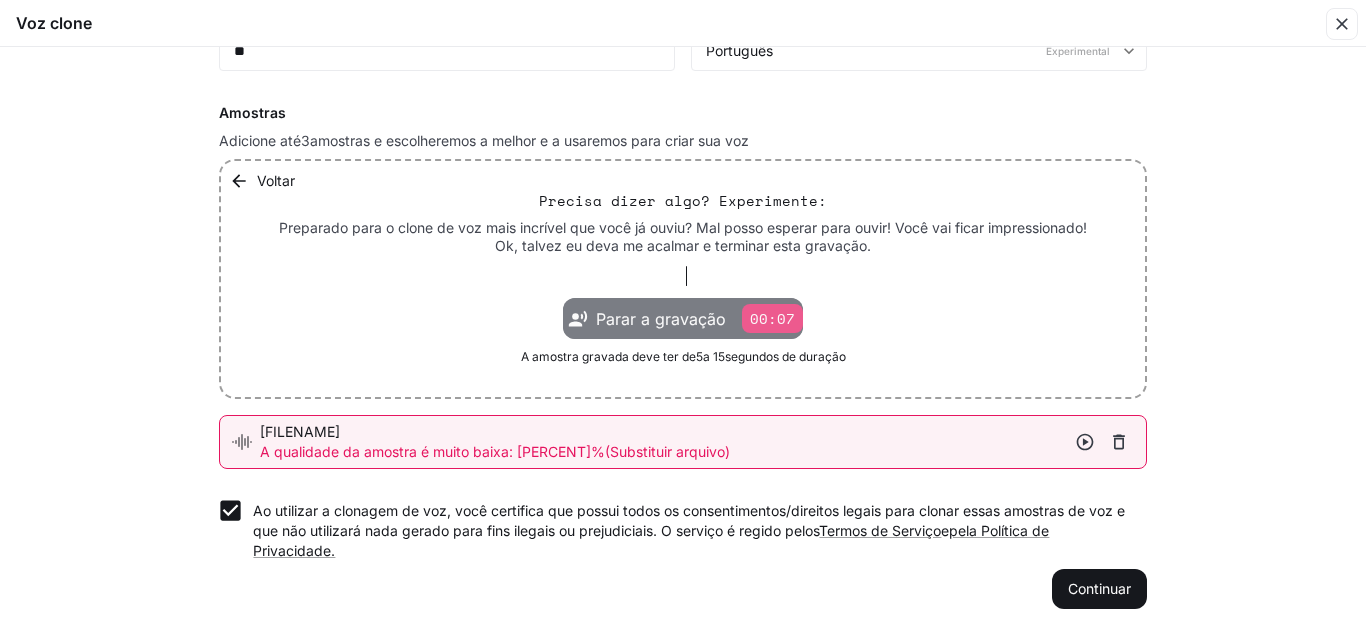 click on "00:07" at bounding box center [772, 318] 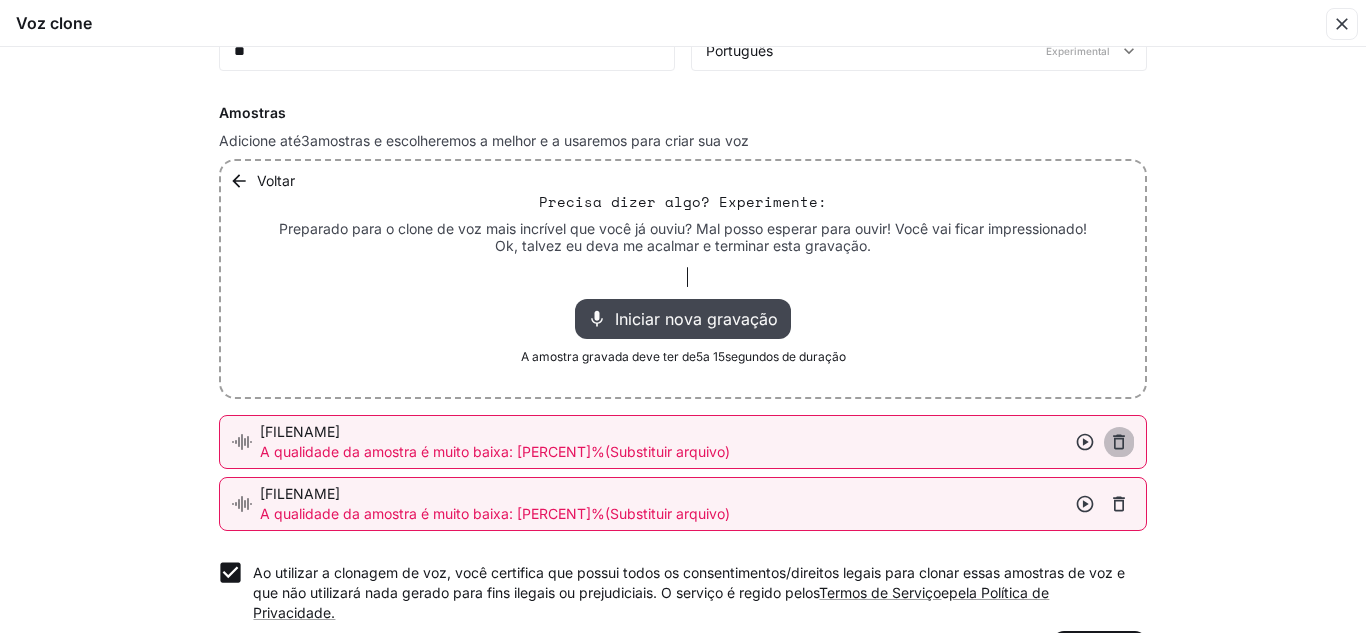 click at bounding box center [1119, 442] 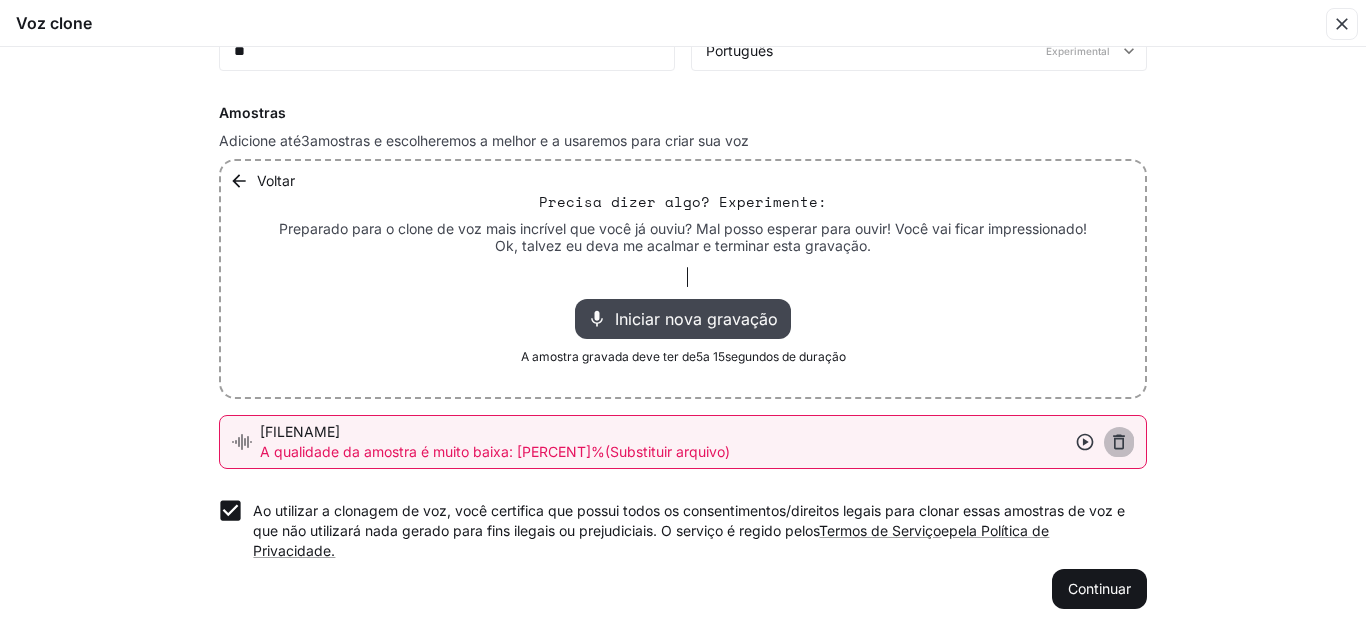 click at bounding box center (1119, 442) 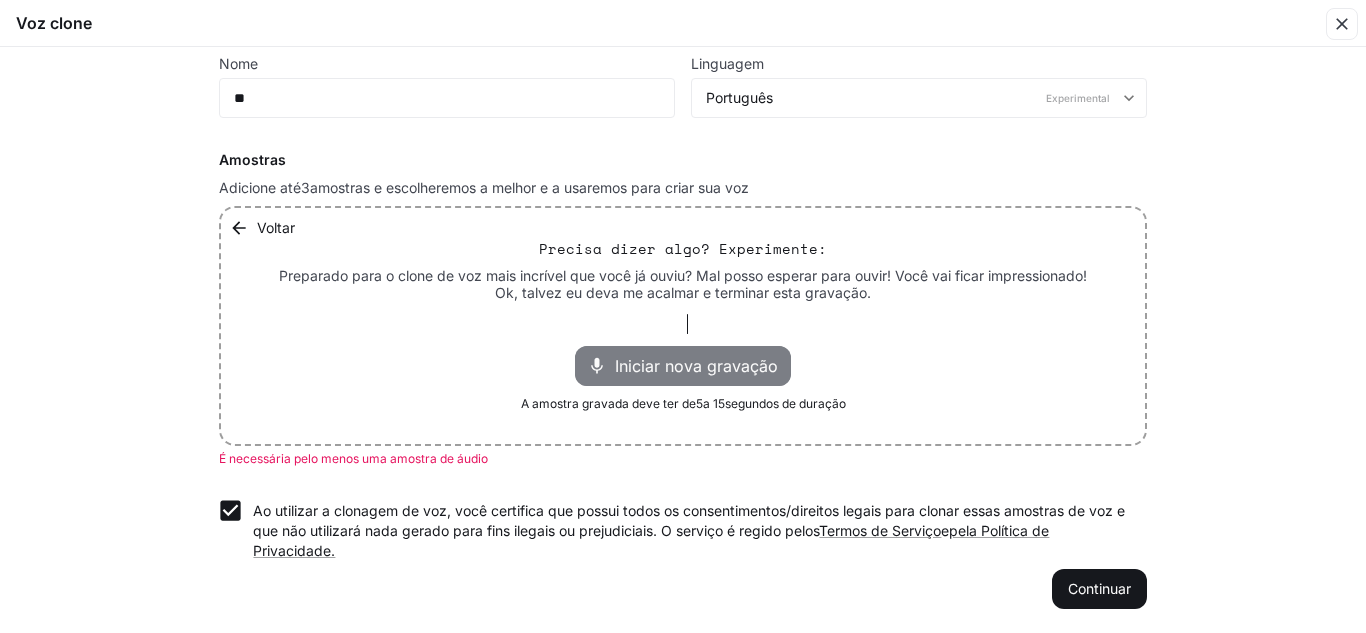 click on "Iniciar nova gravação" at bounding box center [696, 366] 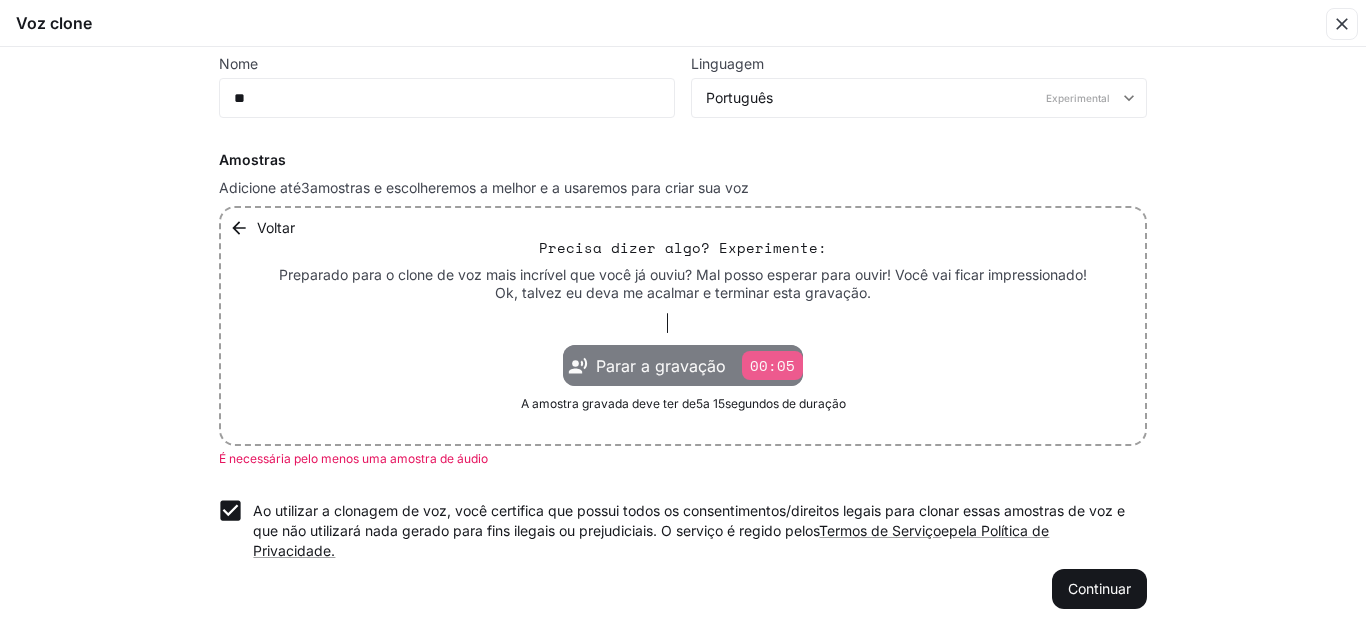 click on "Parar a gravação [TIME]" at bounding box center (699, 365) 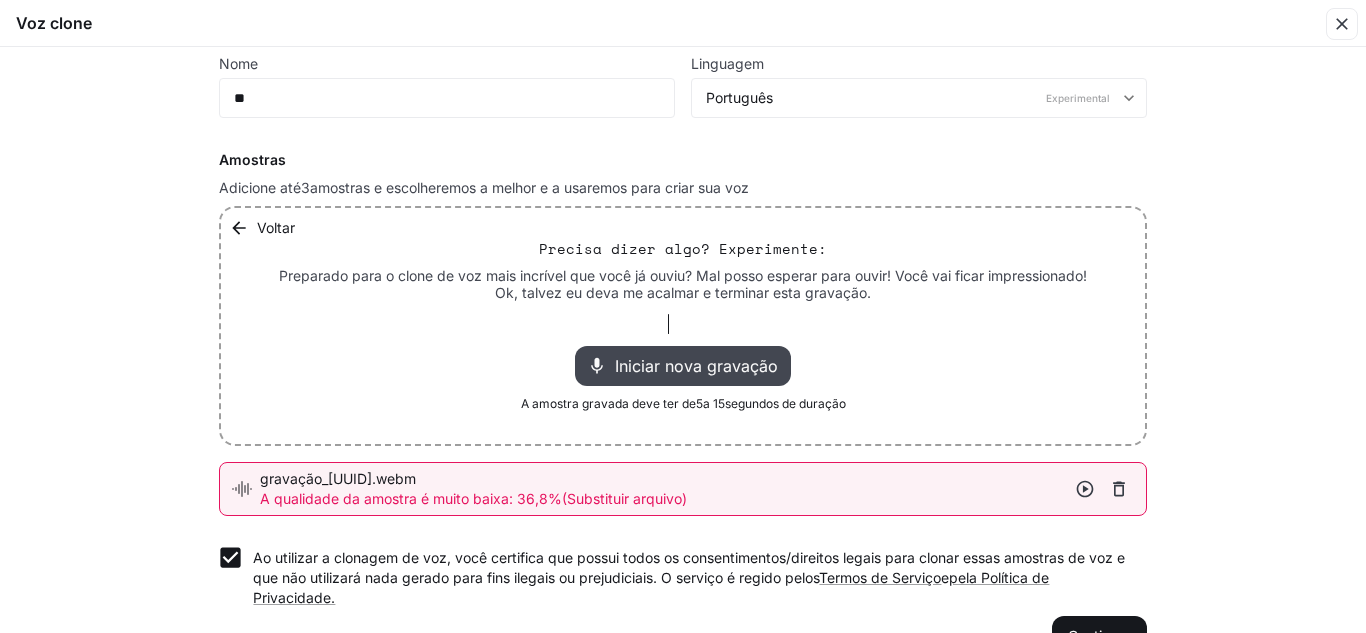 scroll, scrollTop: 184, scrollLeft: 0, axis: vertical 